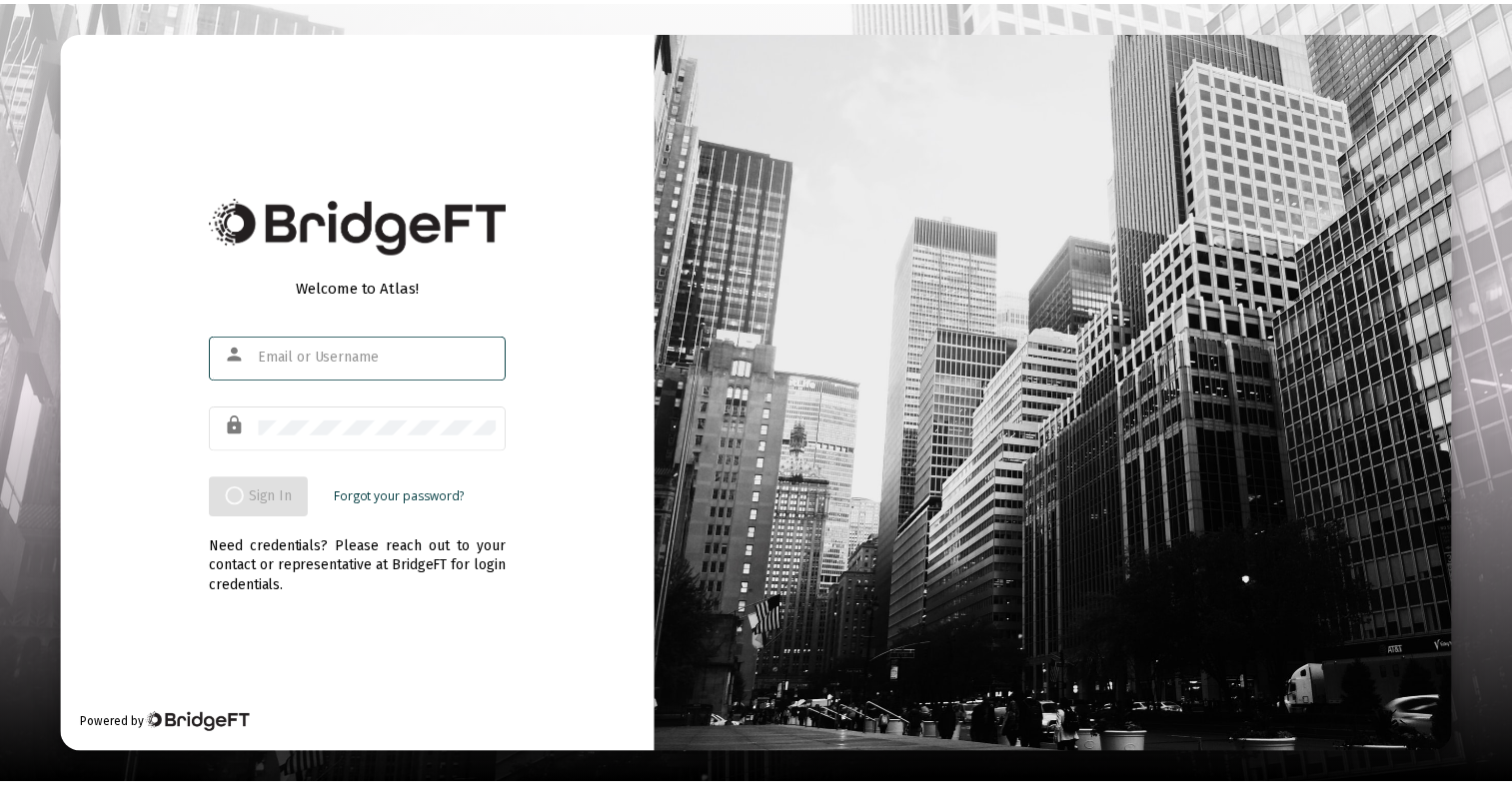 scroll, scrollTop: 0, scrollLeft: 0, axis: both 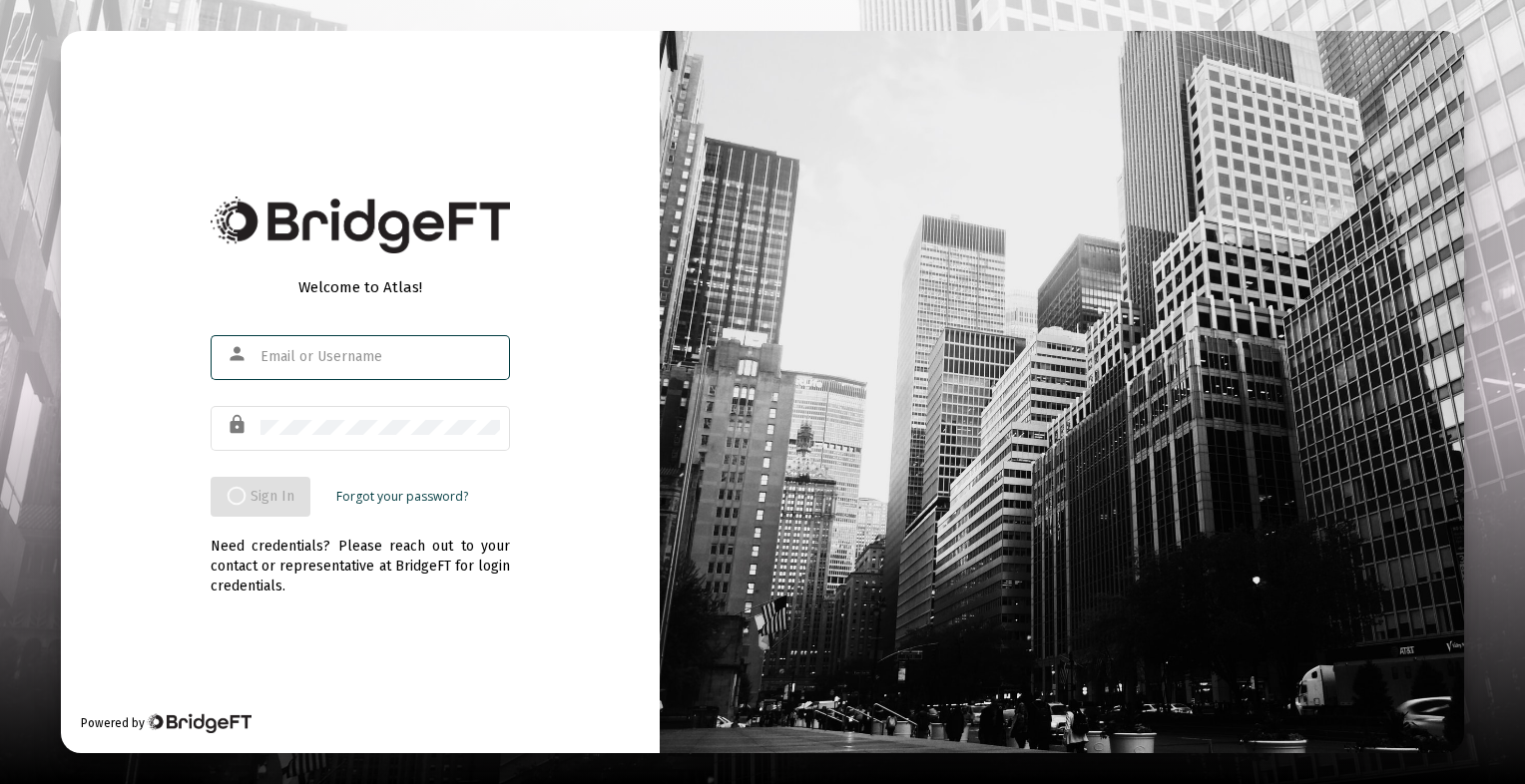 click at bounding box center (380, 357) 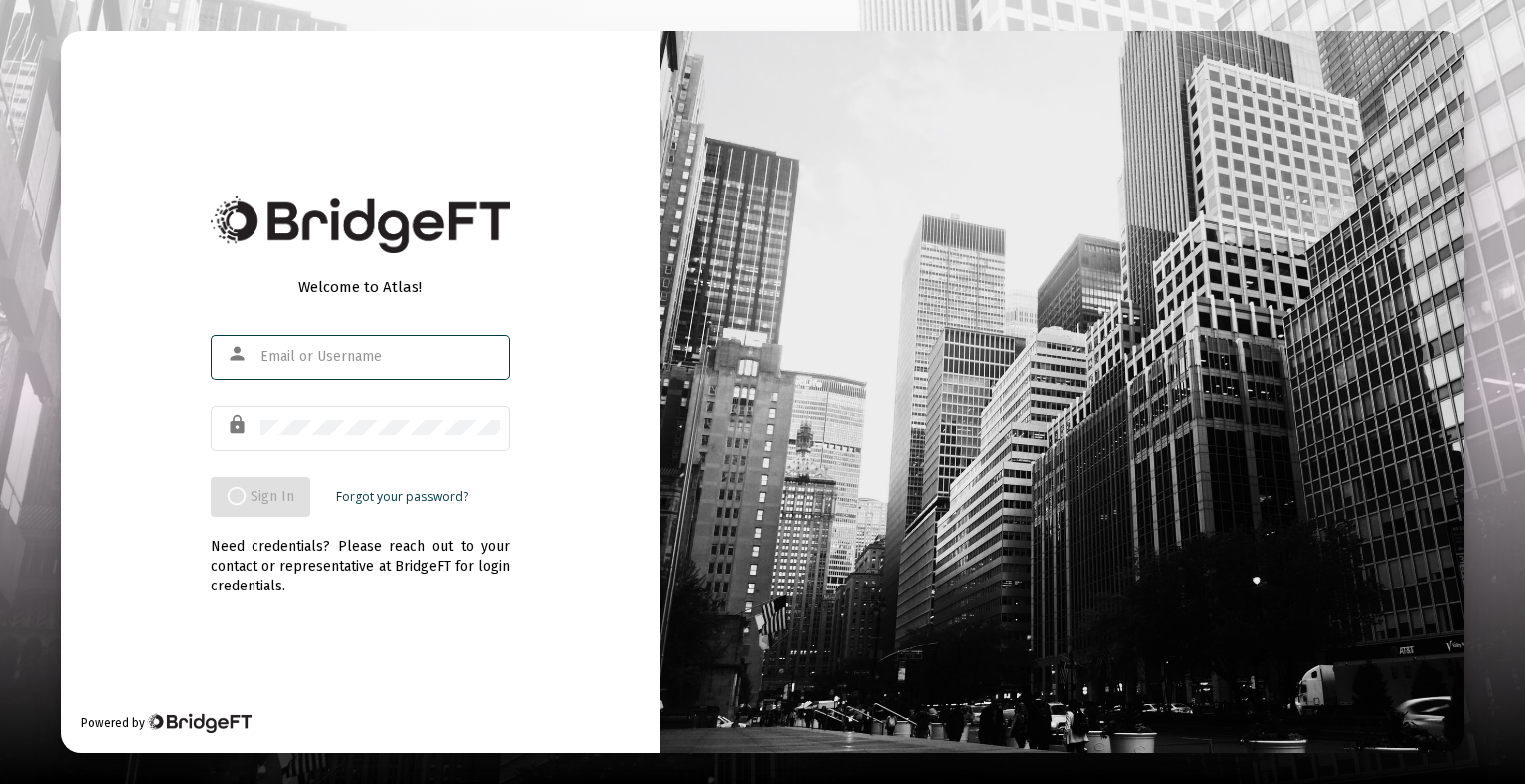 type on "[FIRST][LAST]@[DOMAIN]" 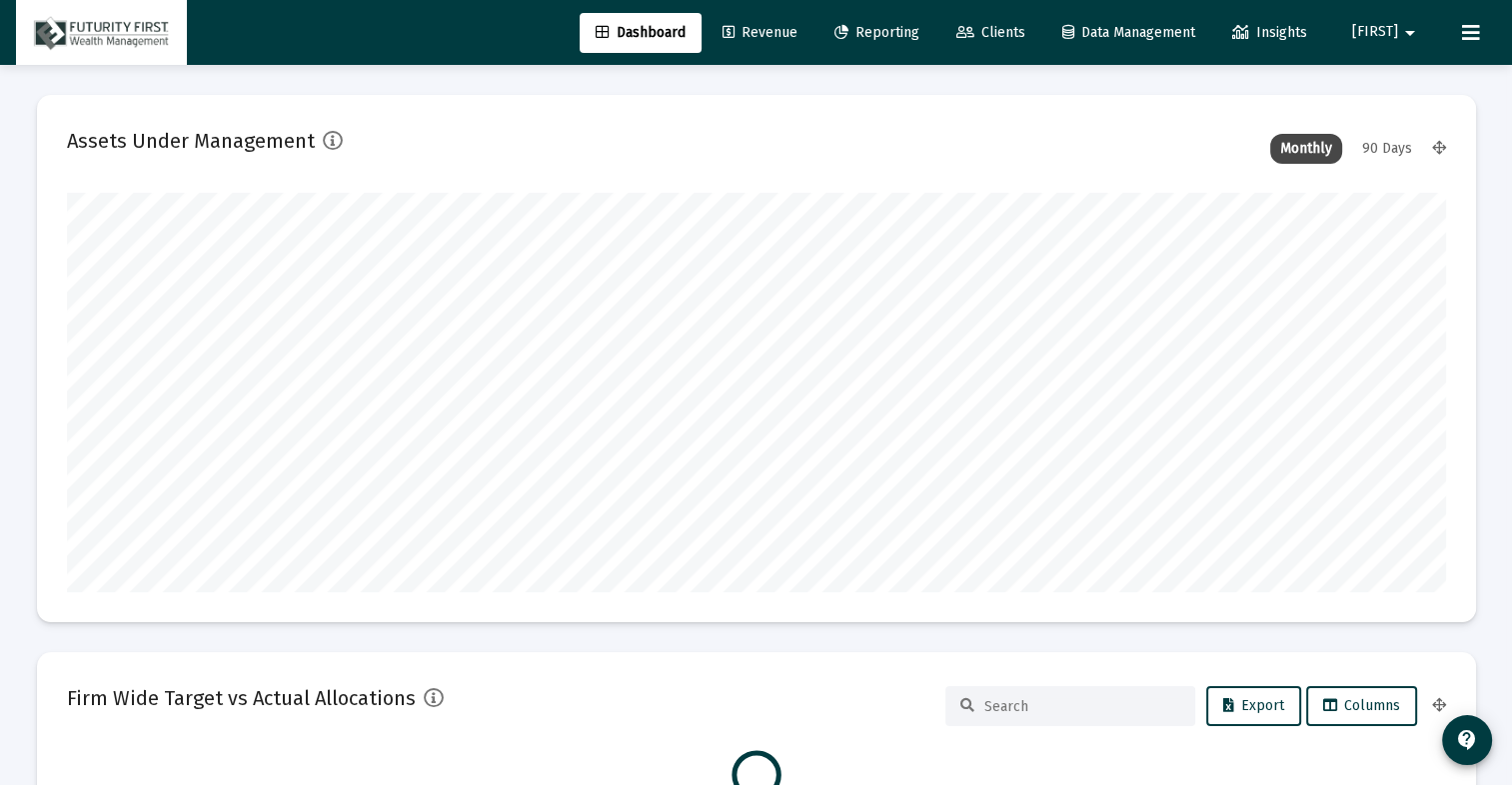 scroll, scrollTop: 998328, scrollLeft: 997960, axis: both 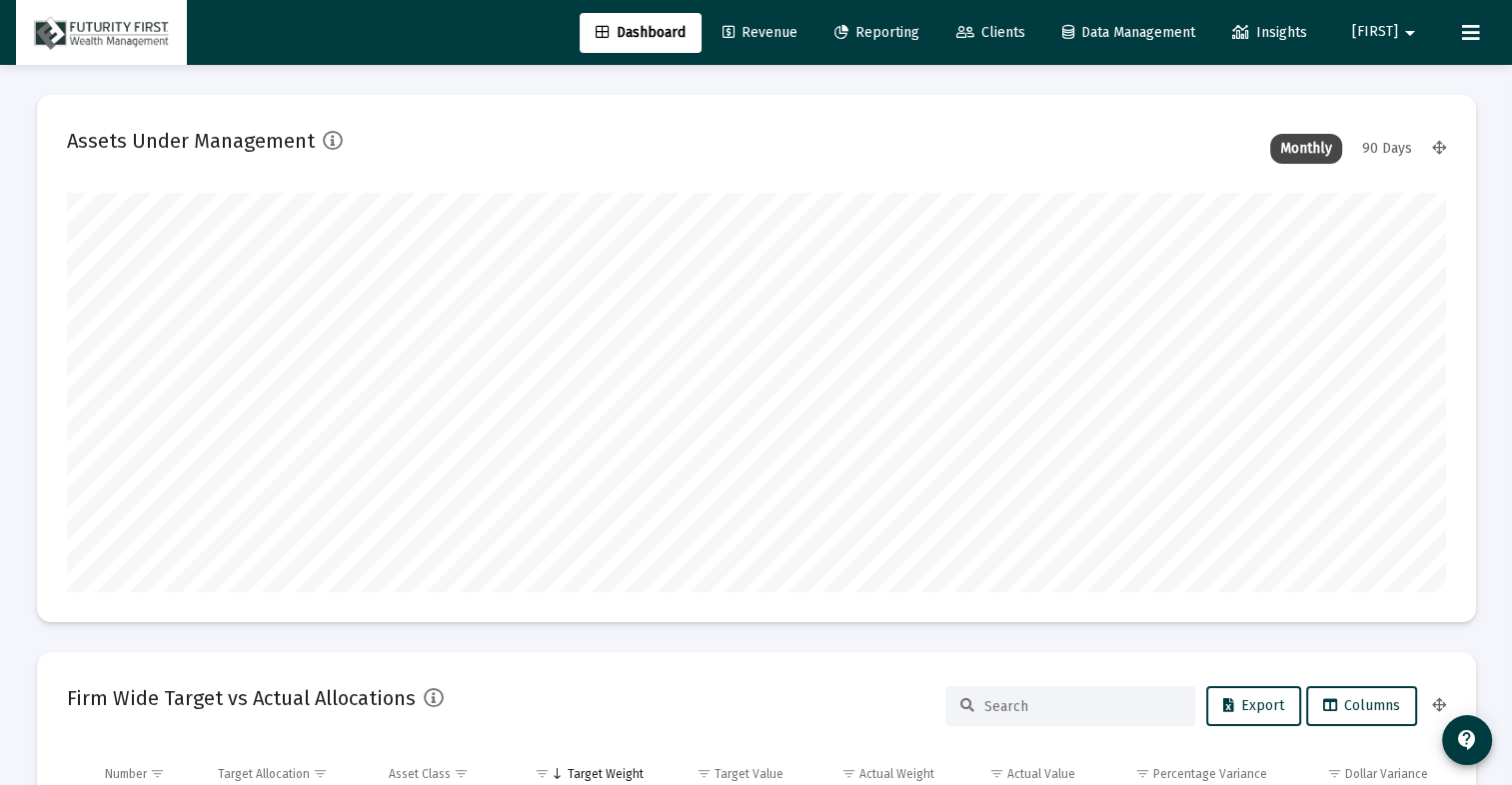 type on "[DATE]" 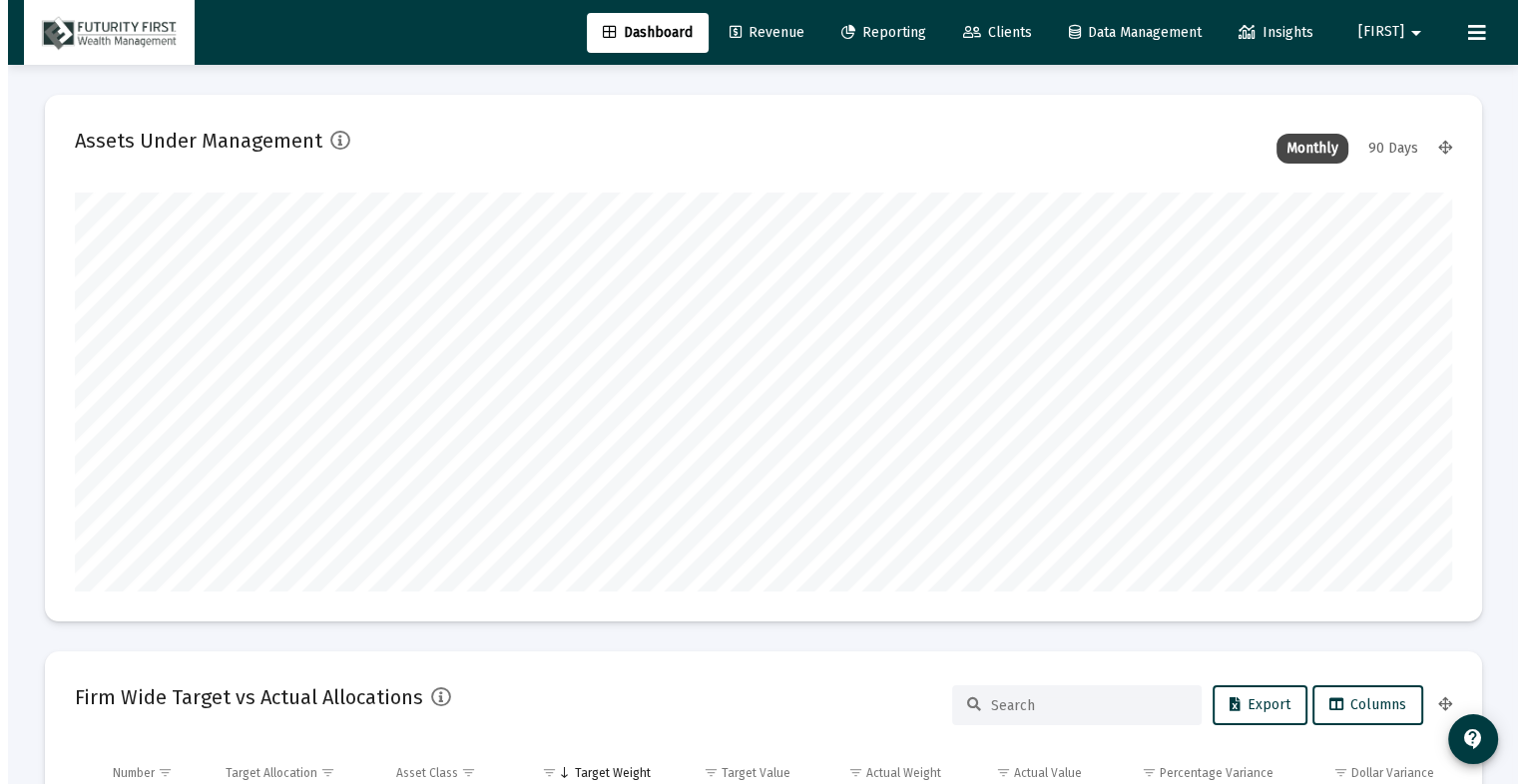 scroll, scrollTop: 399, scrollLeft: 644, axis: both 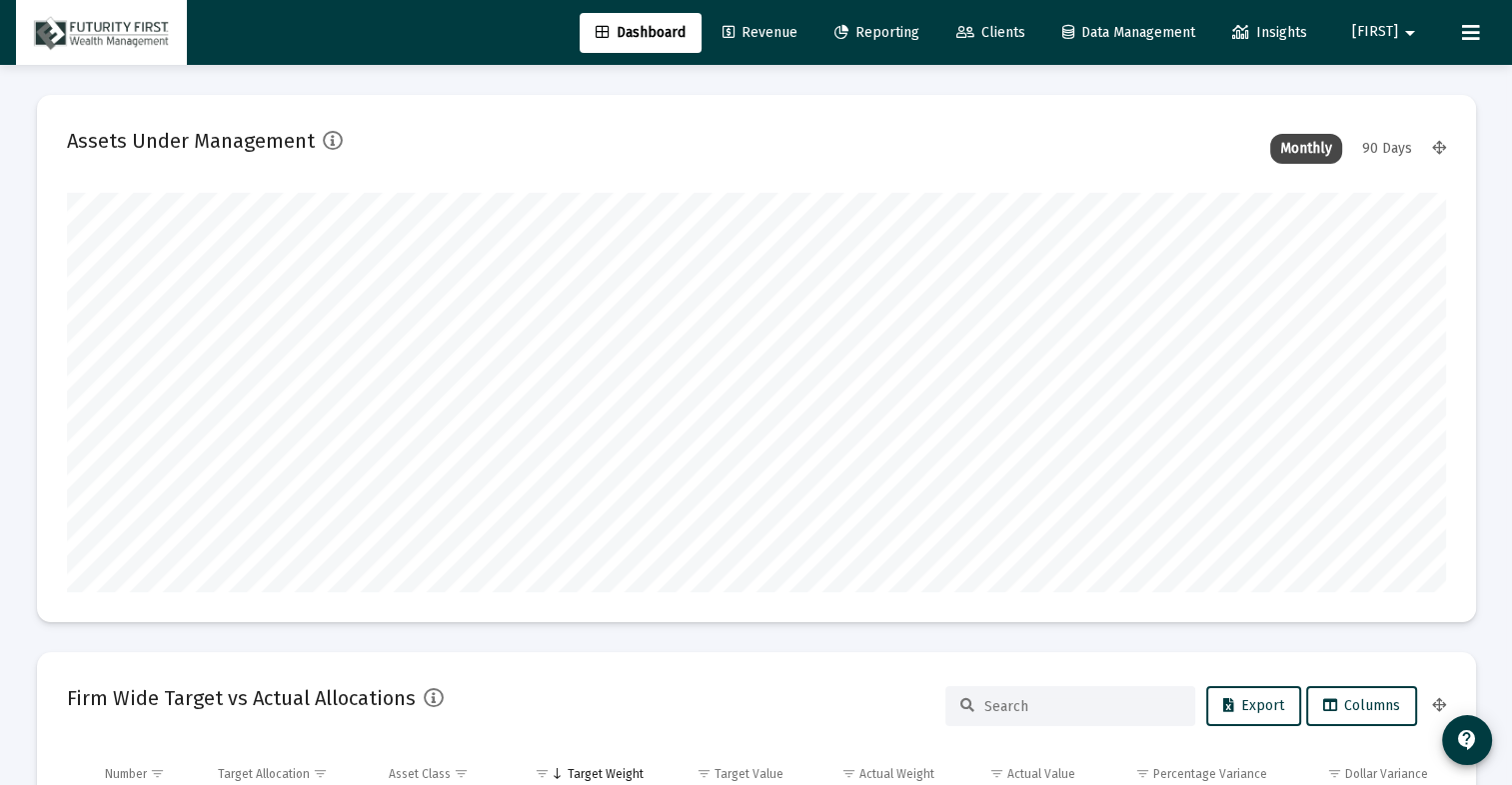 click on "Clients" 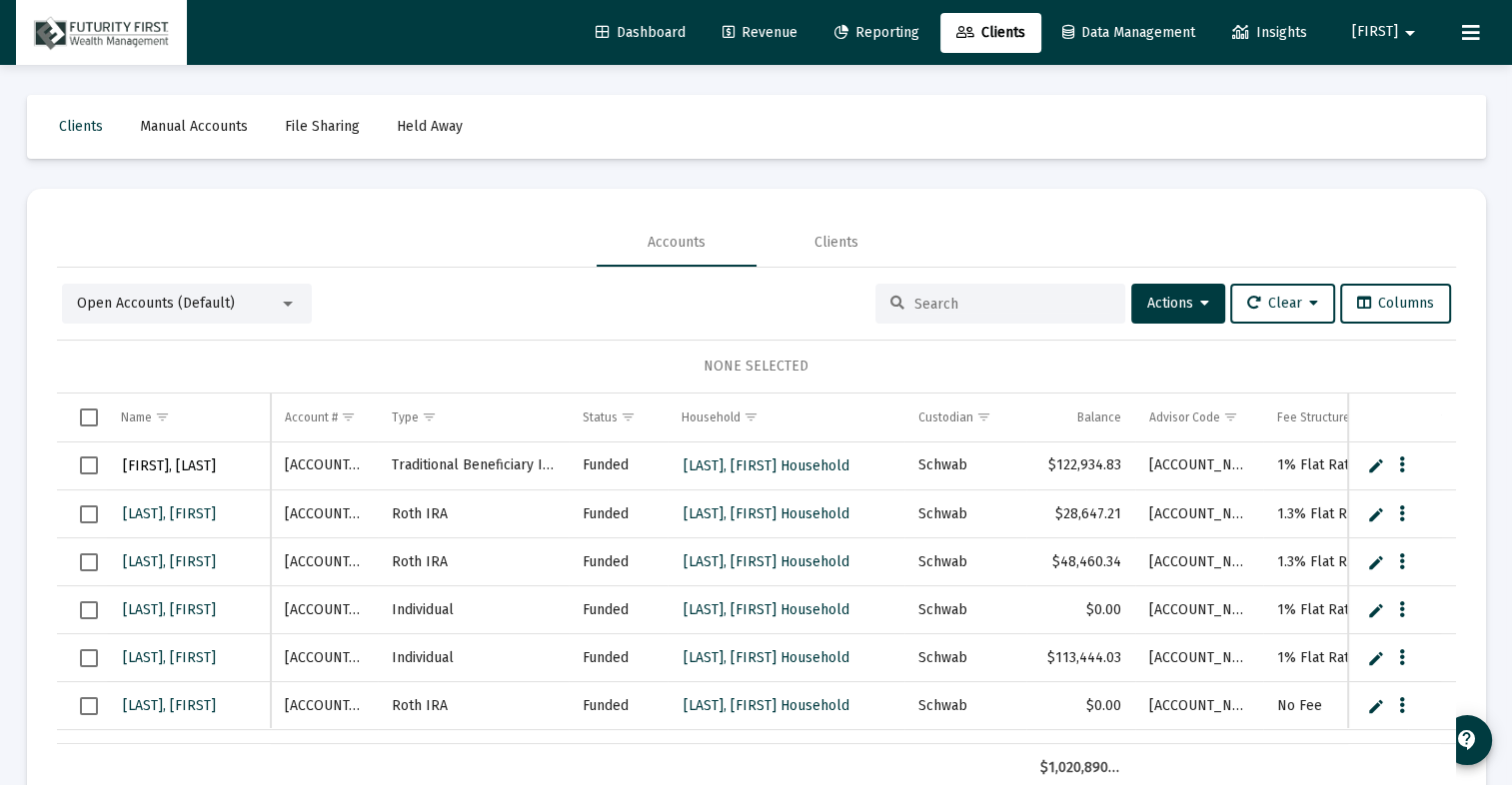 click on "Howe, Krystal" at bounding box center [169, 465] 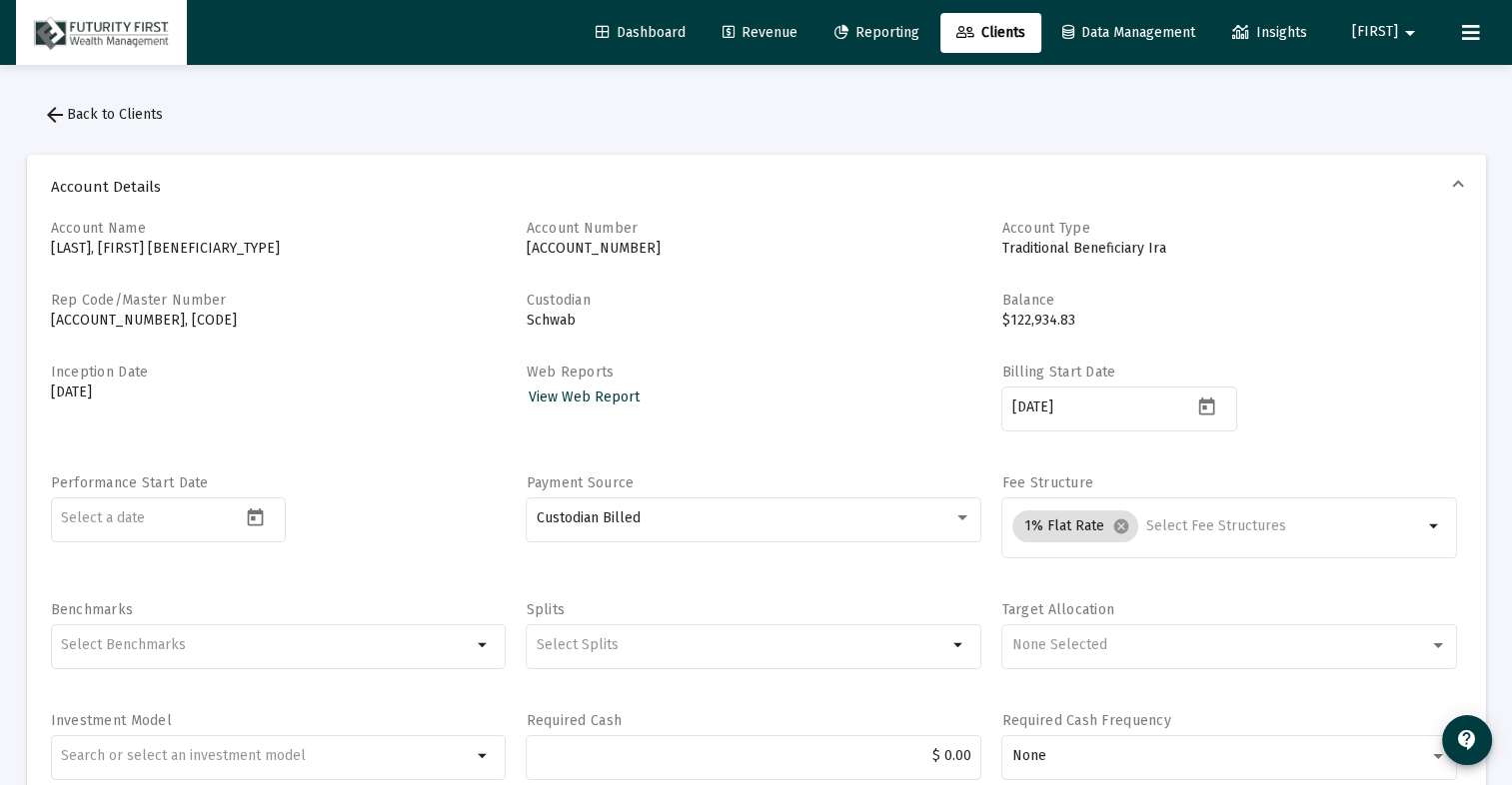 click on "Reporting" 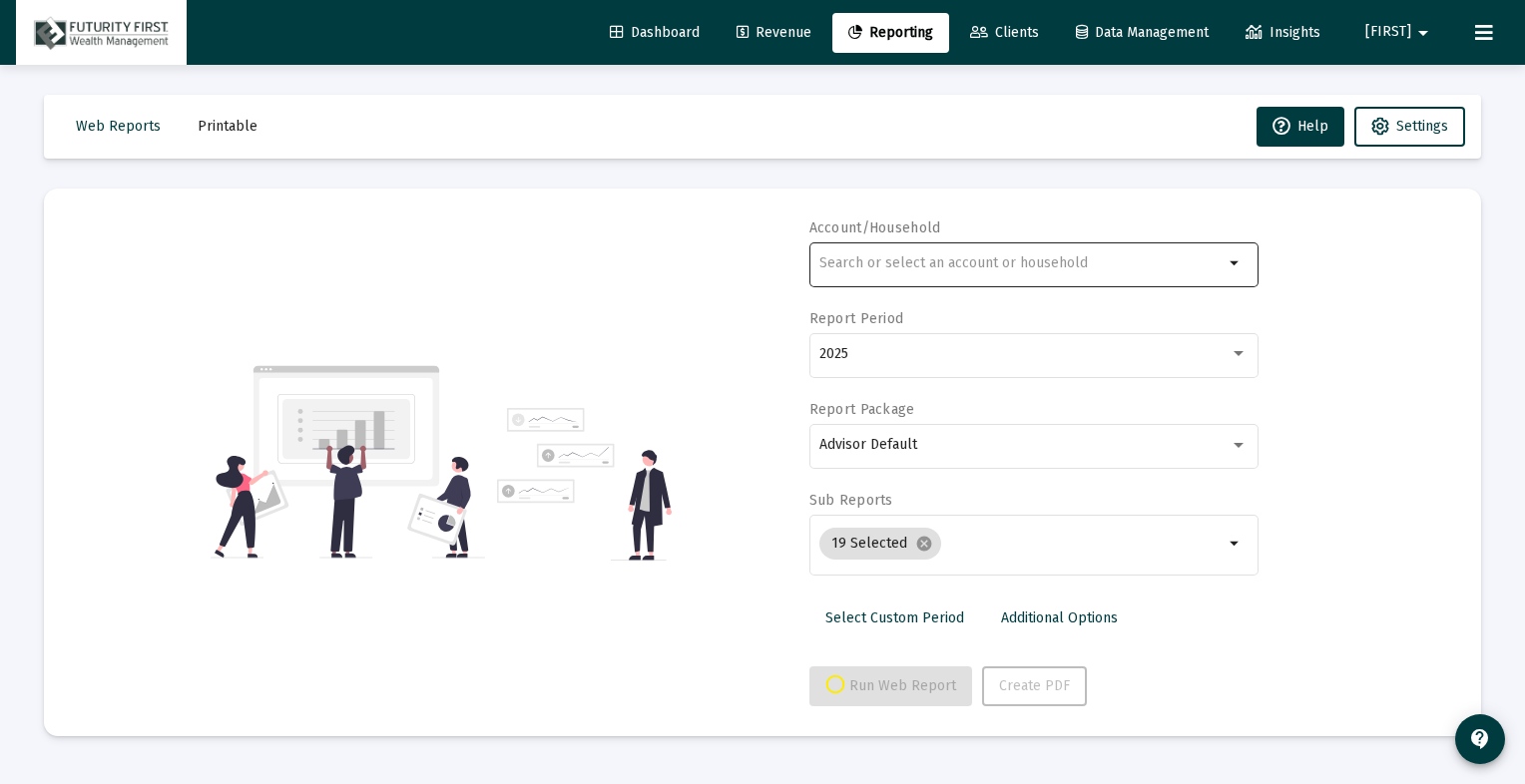 click 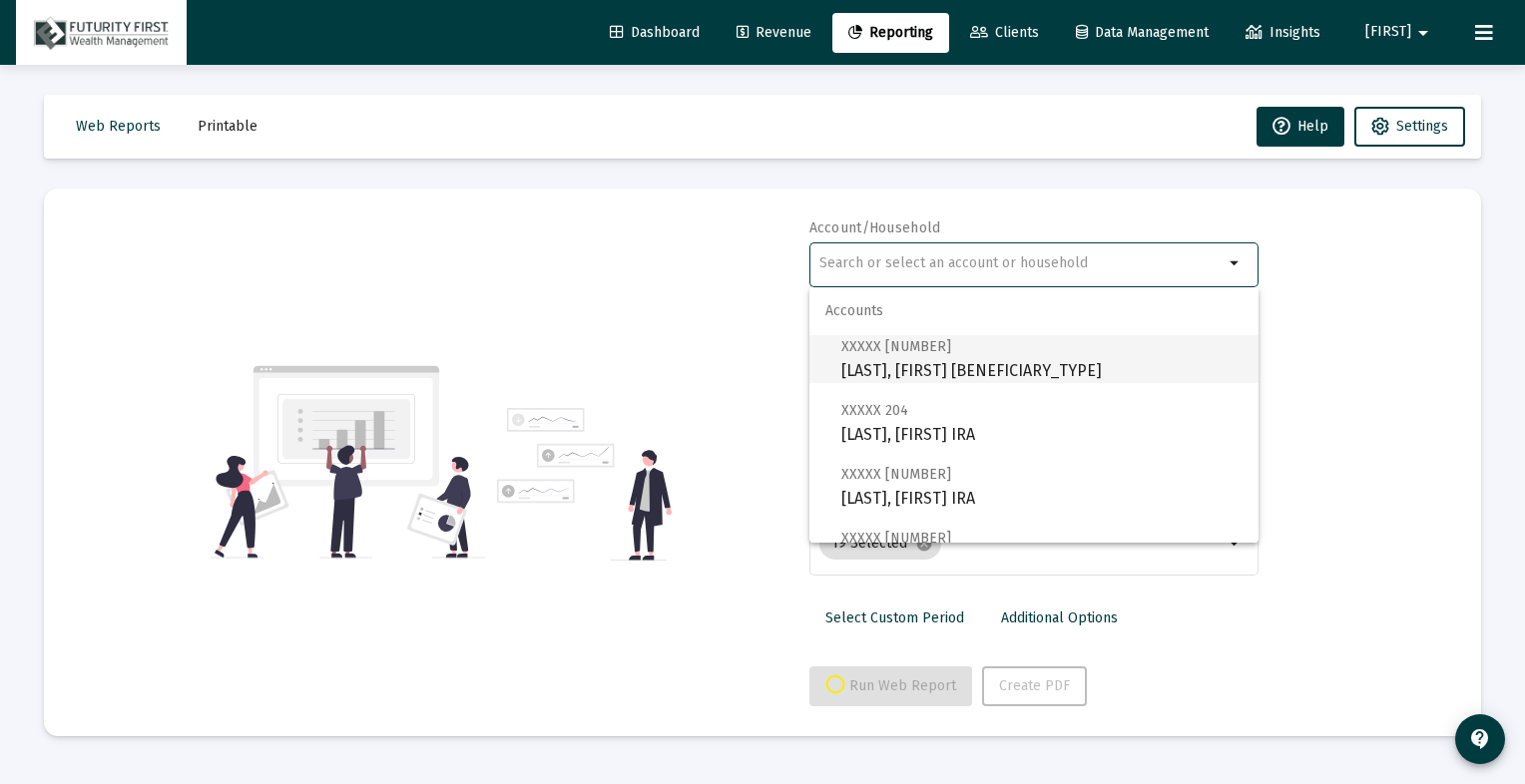 click on "XXXXX 576 [FIRST], [LAST] Traditional Beneficiary Ira" at bounding box center (1042, 358) 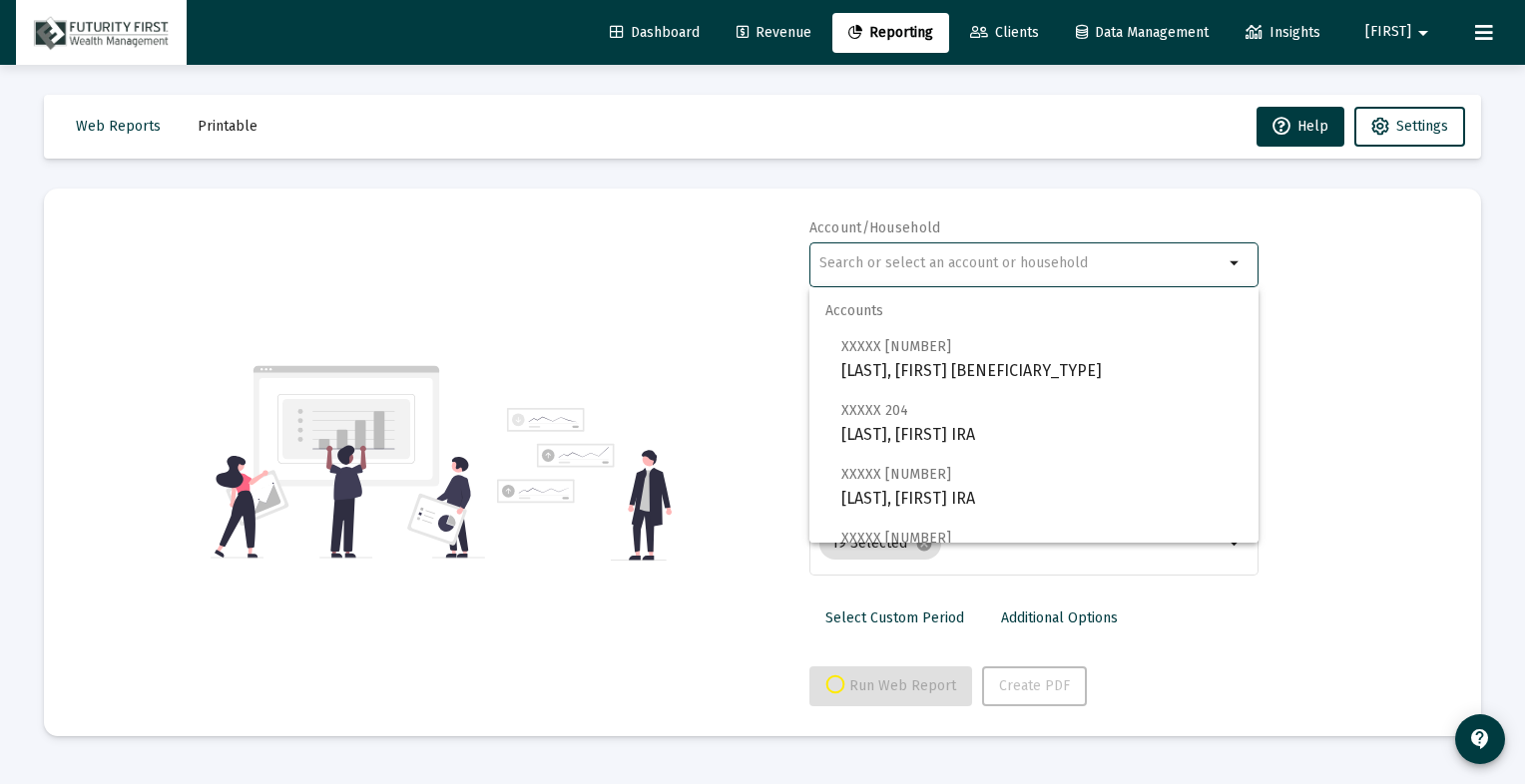 type on "[FIRST], [LAST] Traditional Beneficiary Ira" 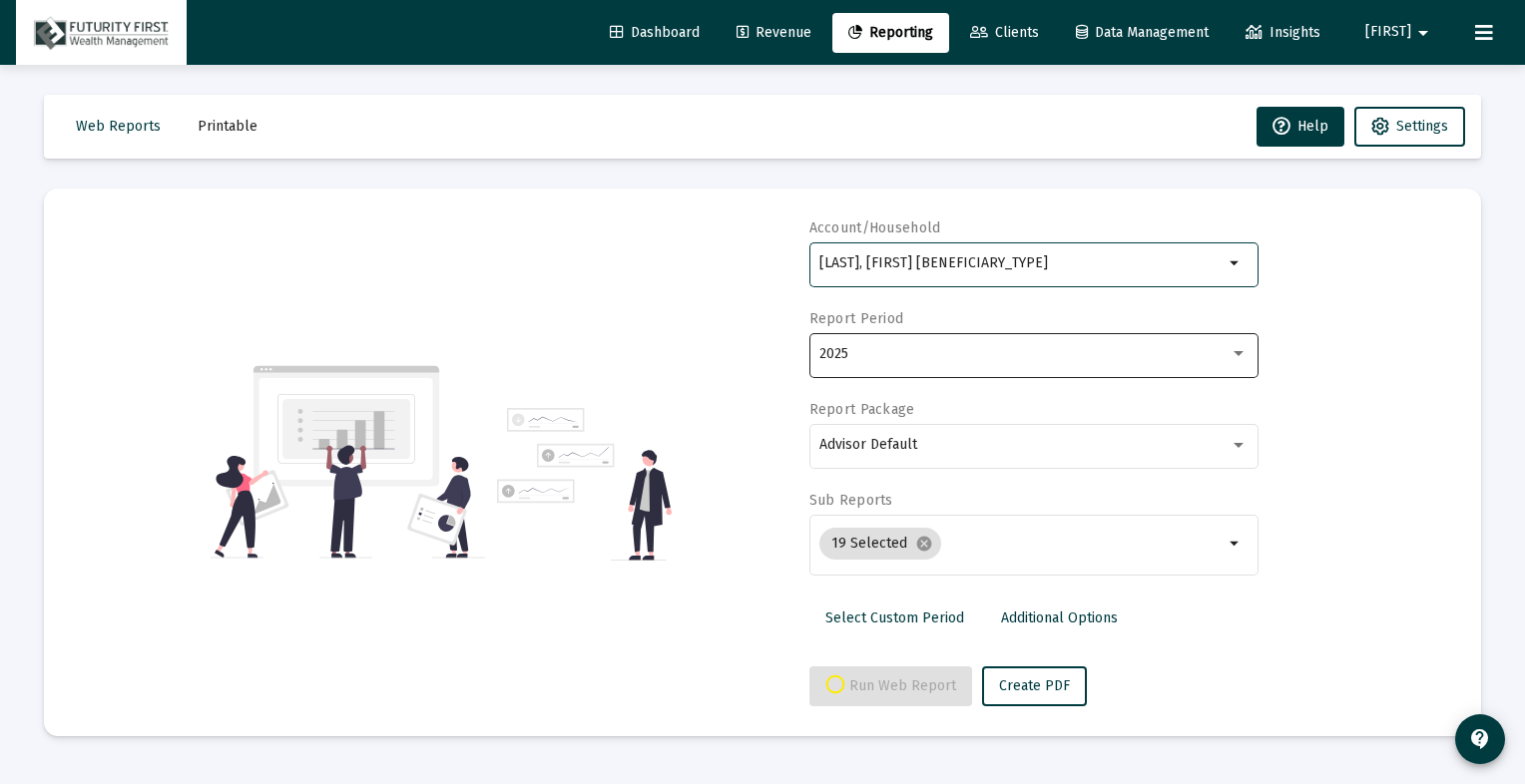 click on "2025" at bounding box center (1024, 354) 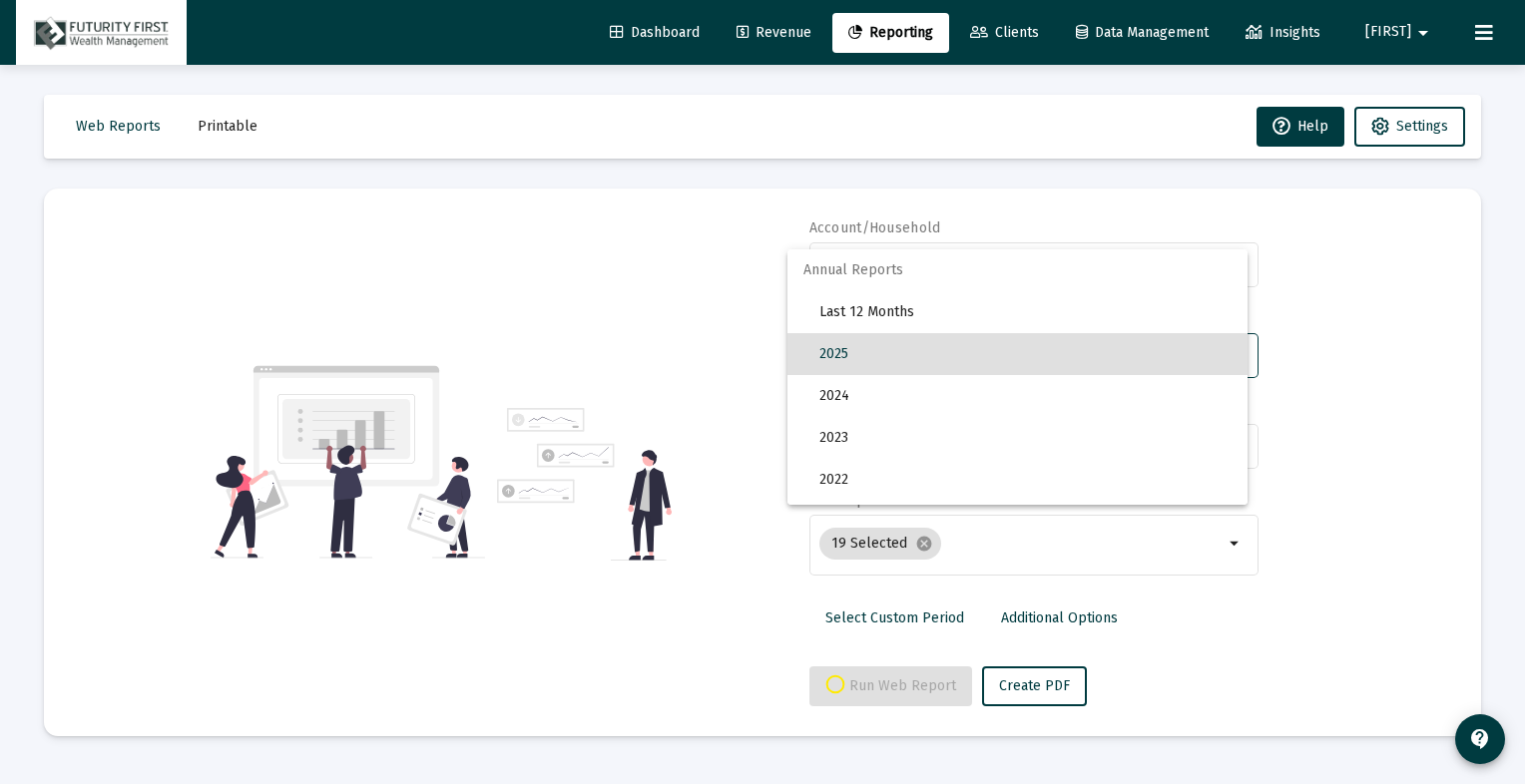 click on "2025" at bounding box center [1025, 354] 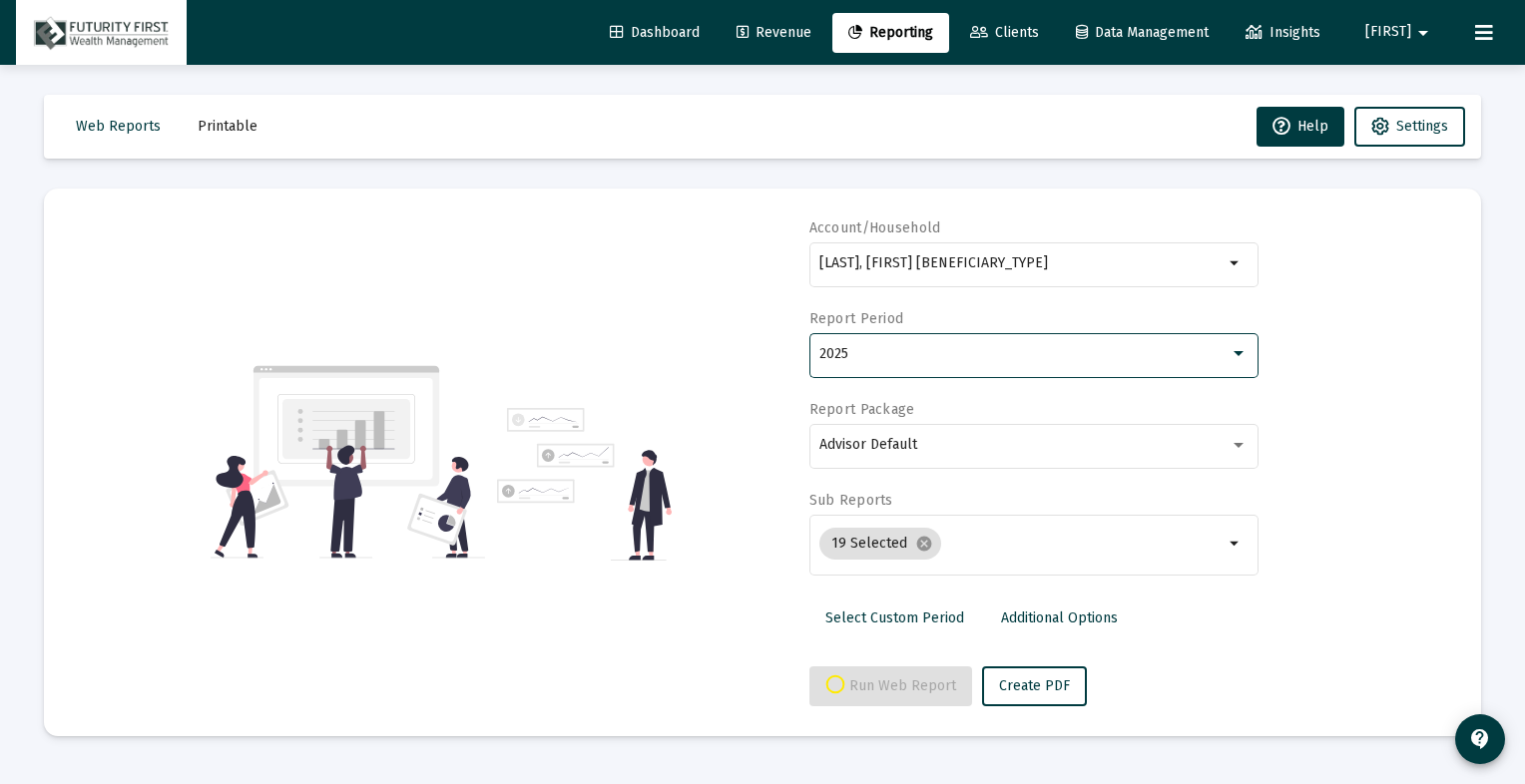 click on "Account/Household Howe, Krystal Traditional Beneficiary Ira arrow_drop_down Report Period 2025 Report Package Advisor Default Sub Reports  19 Selected  cancel arrow_drop_down  Select Custom Period   Additional Options   Run Web Report   Create PDF" 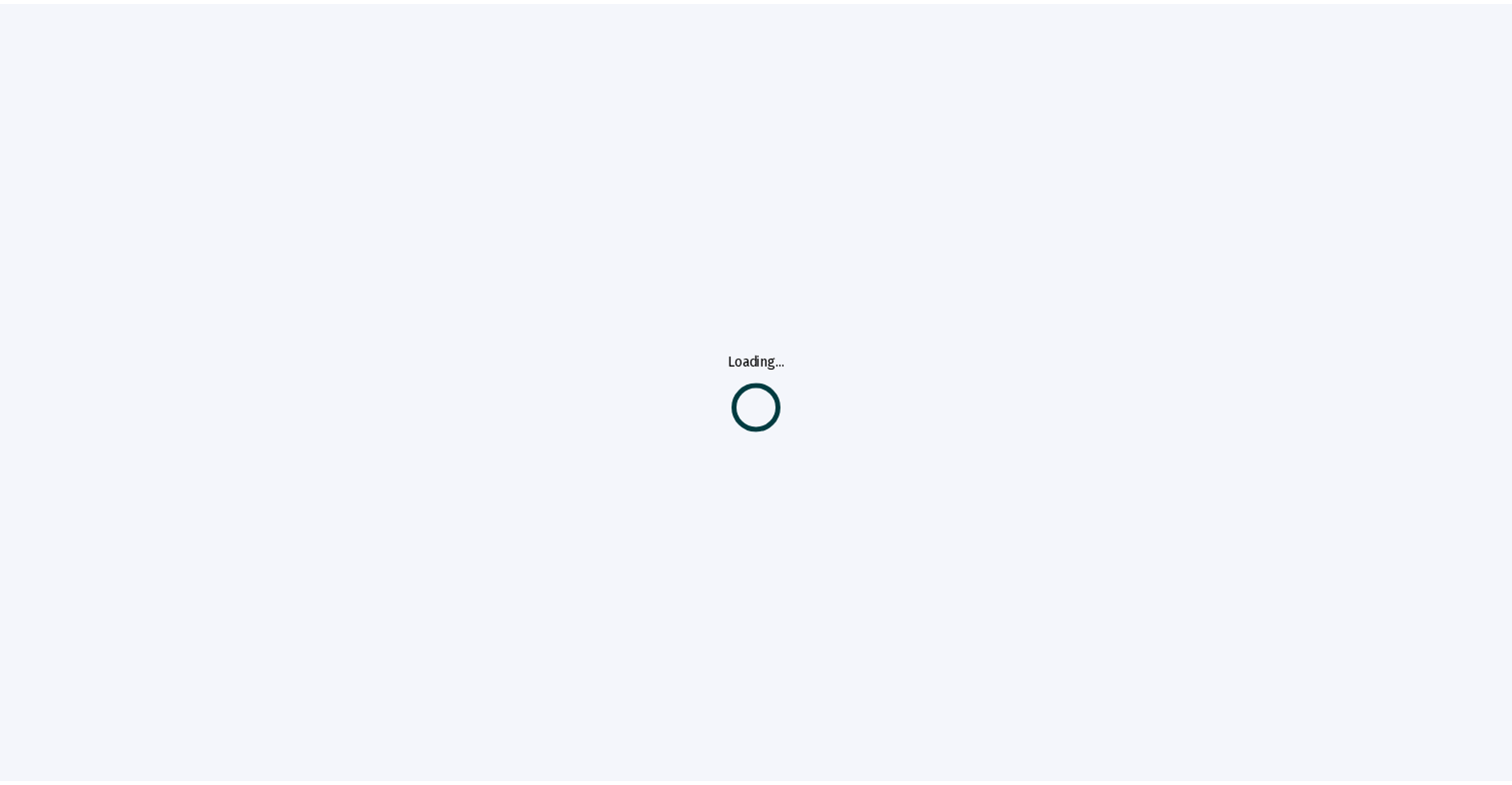 scroll, scrollTop: 0, scrollLeft: 0, axis: both 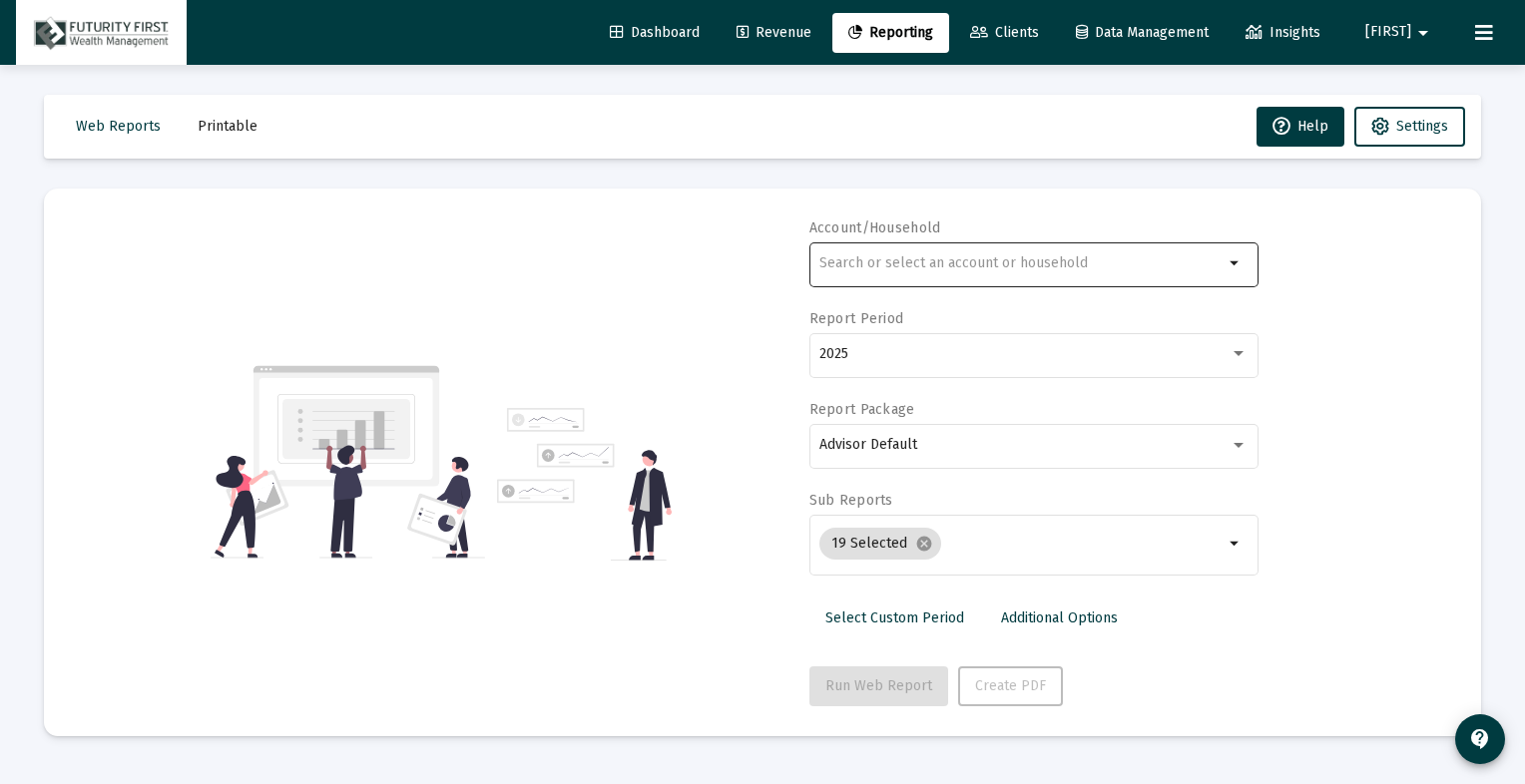 click at bounding box center [1021, 263] 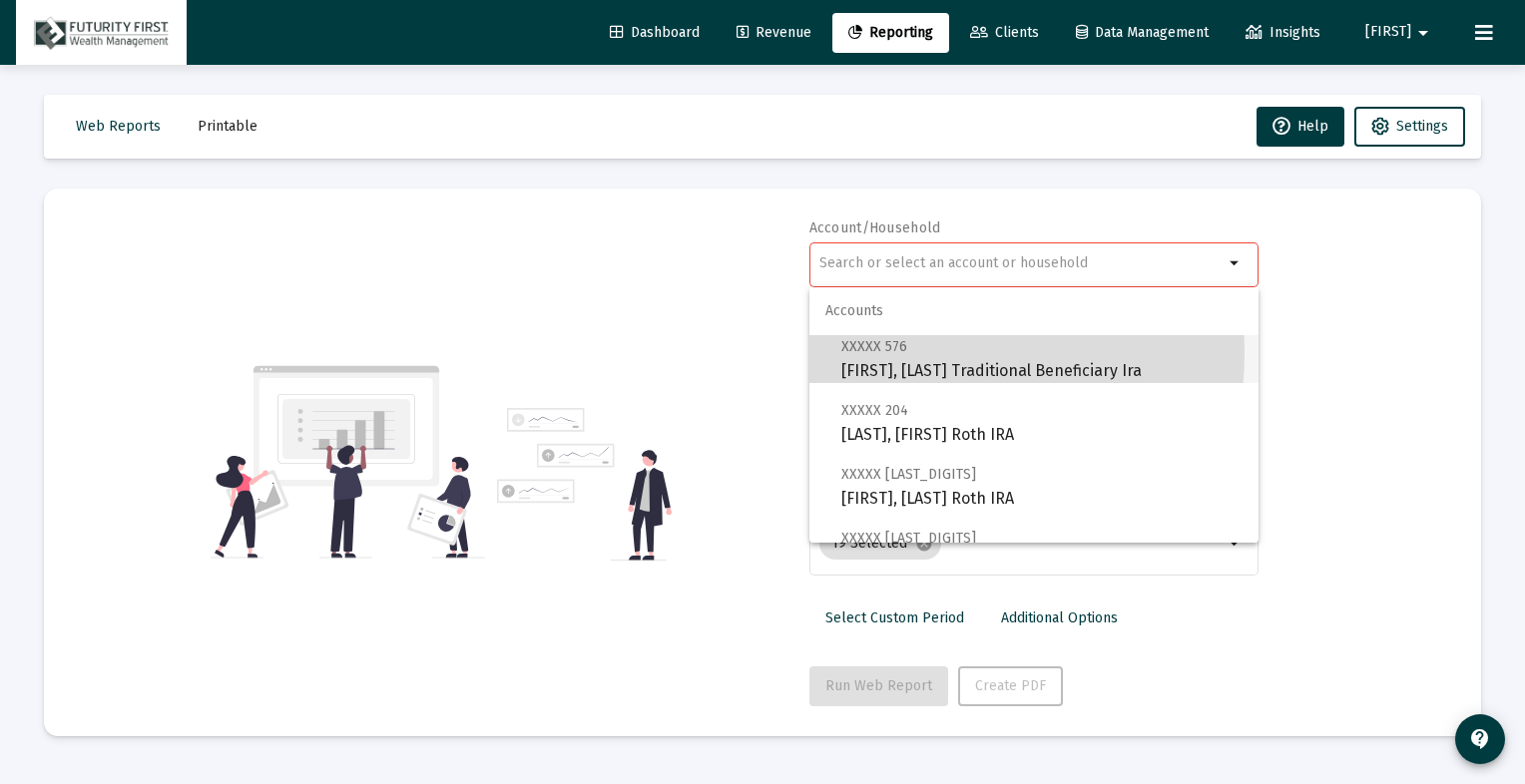 click on "XXXXX 576 [FIRST], [LAST] Traditional Beneficiary Ira" at bounding box center [1042, 358] 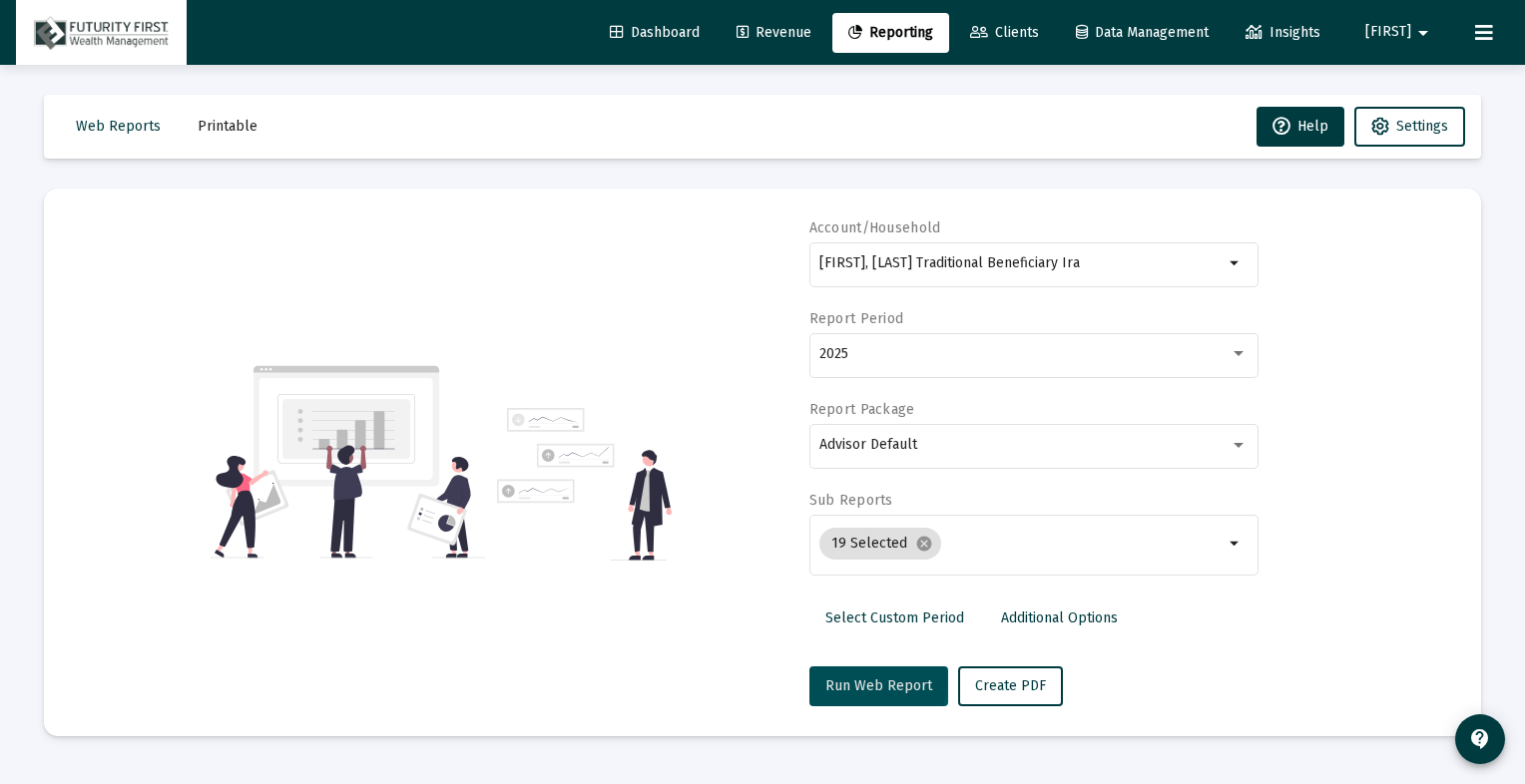 click on "Run Web Report" 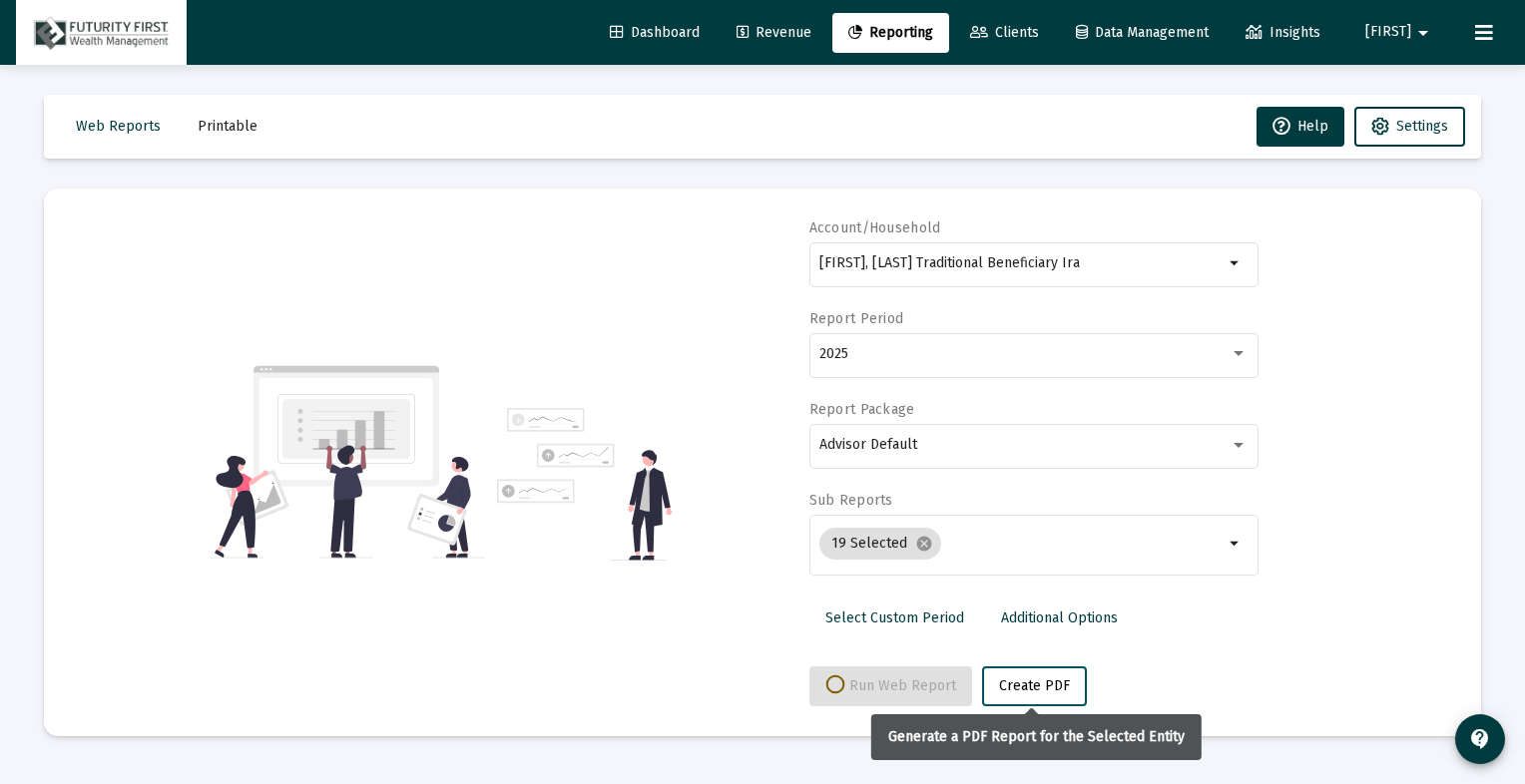 click on "Create PDF" 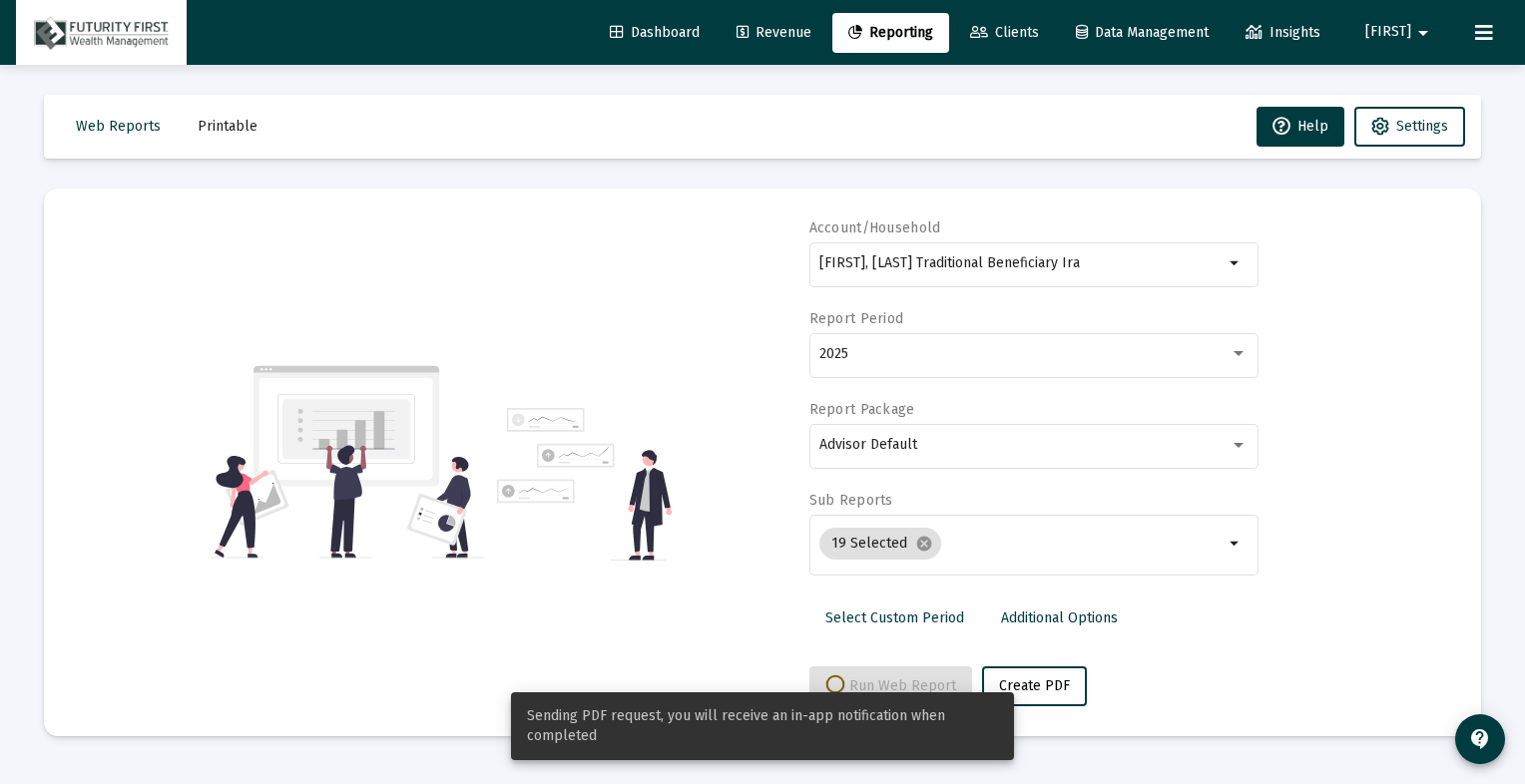select on "View all" 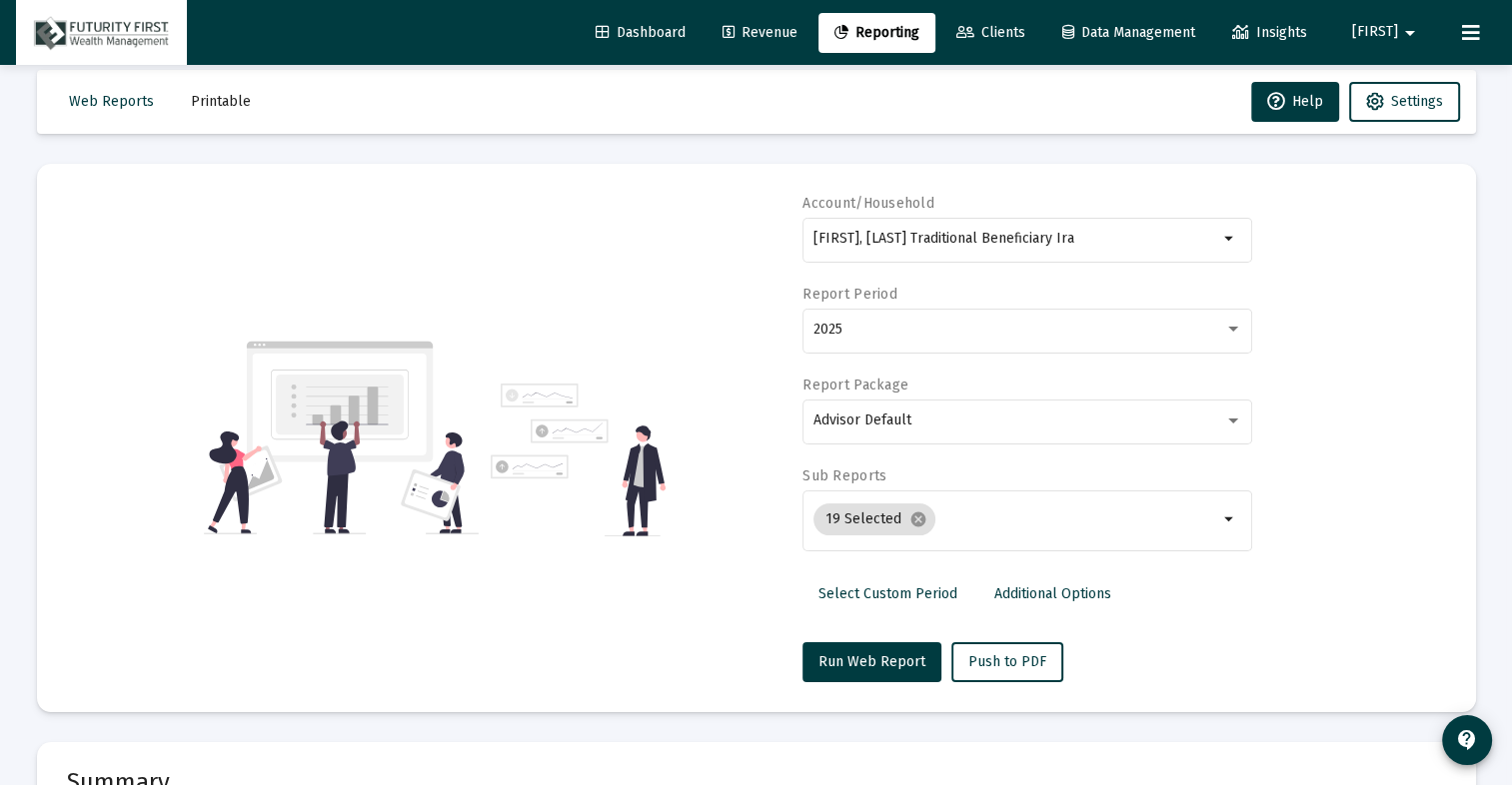 scroll, scrollTop: 0, scrollLeft: 0, axis: both 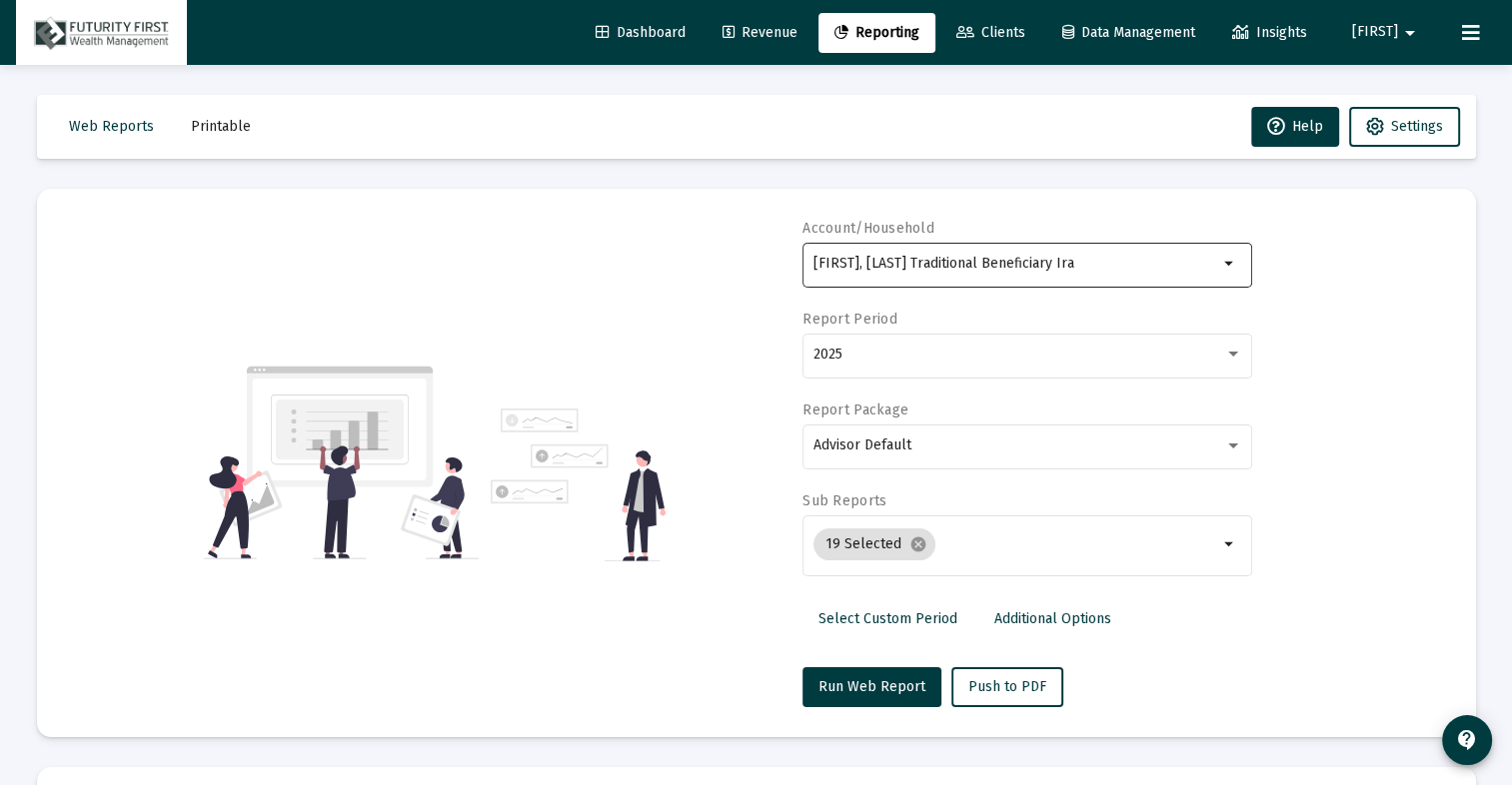click on "[FIRST], [LAST] Traditional Beneficiary Ira" 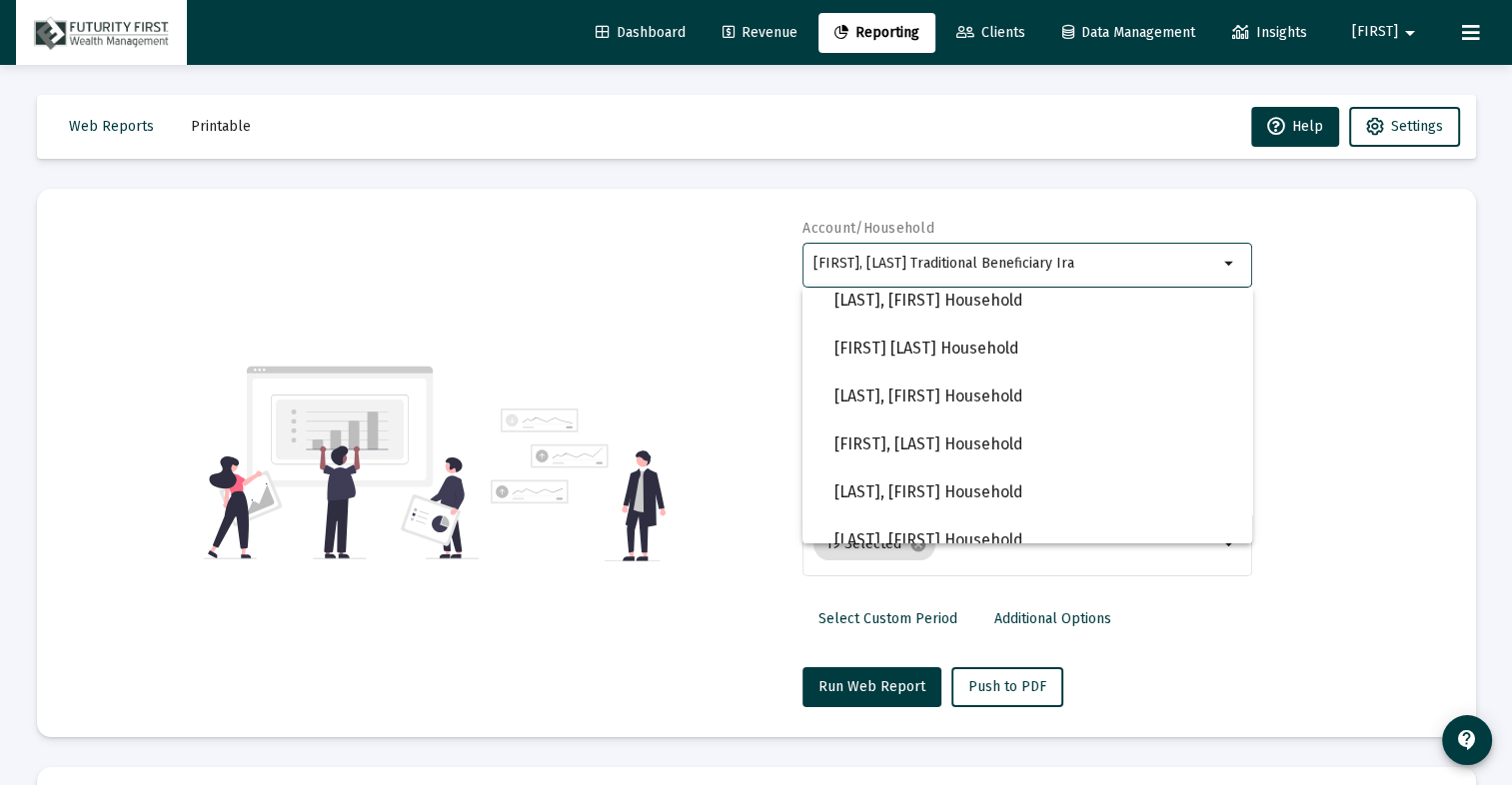 scroll, scrollTop: 2077, scrollLeft: 0, axis: vertical 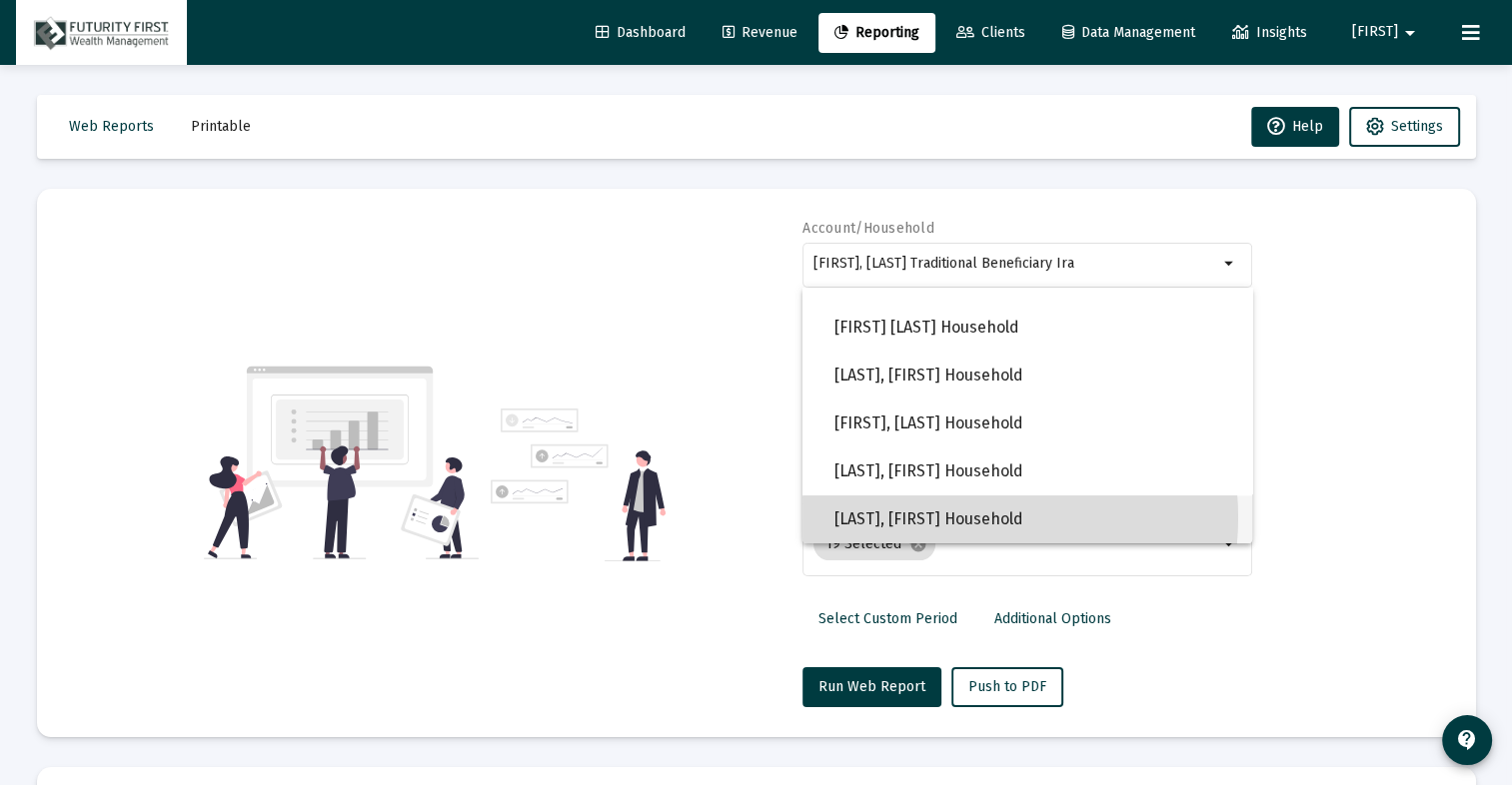 click on "[LAST], [FIRST] Household" at bounding box center [1035, 519] 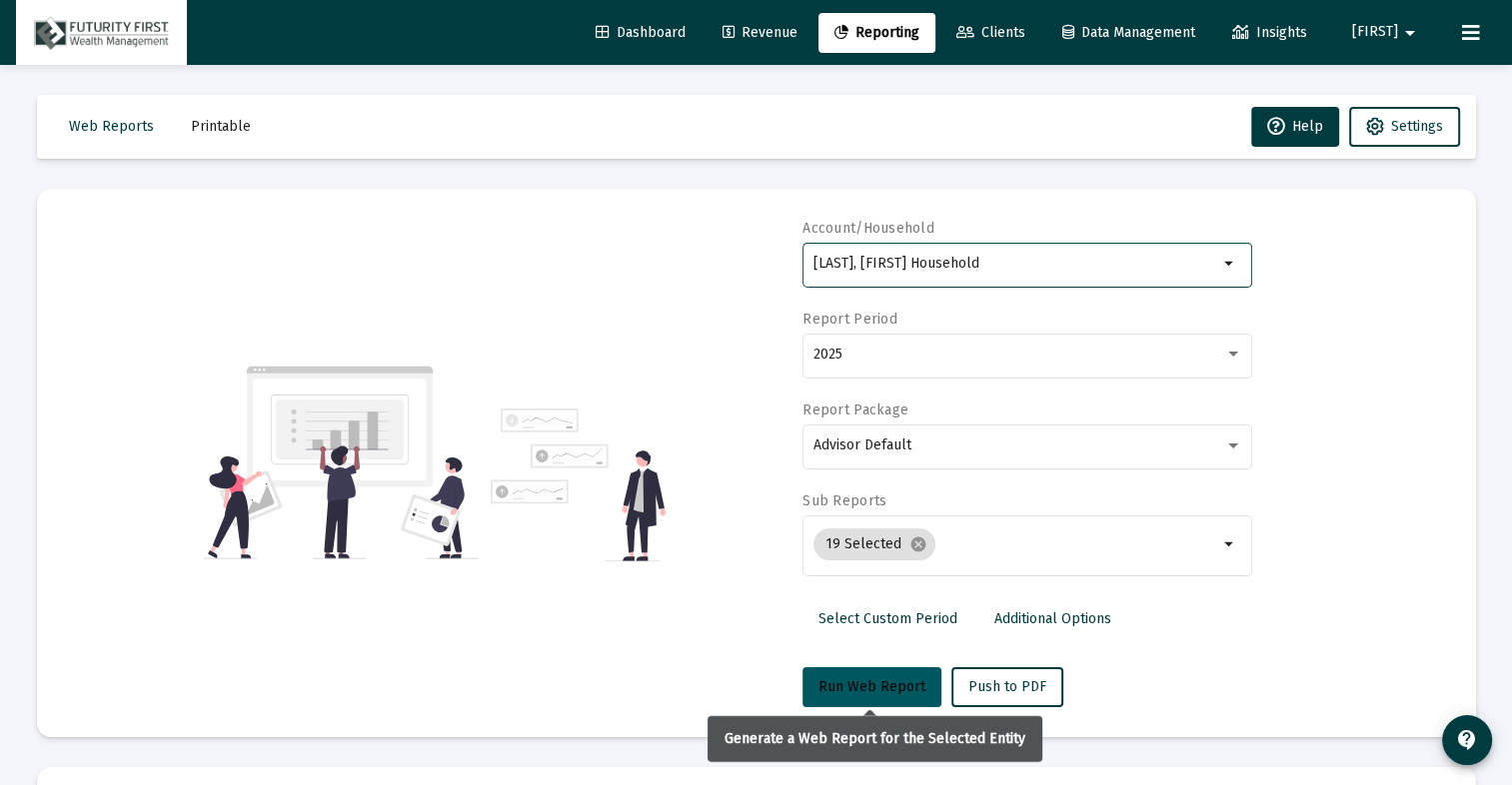 click on "Run Web Report" 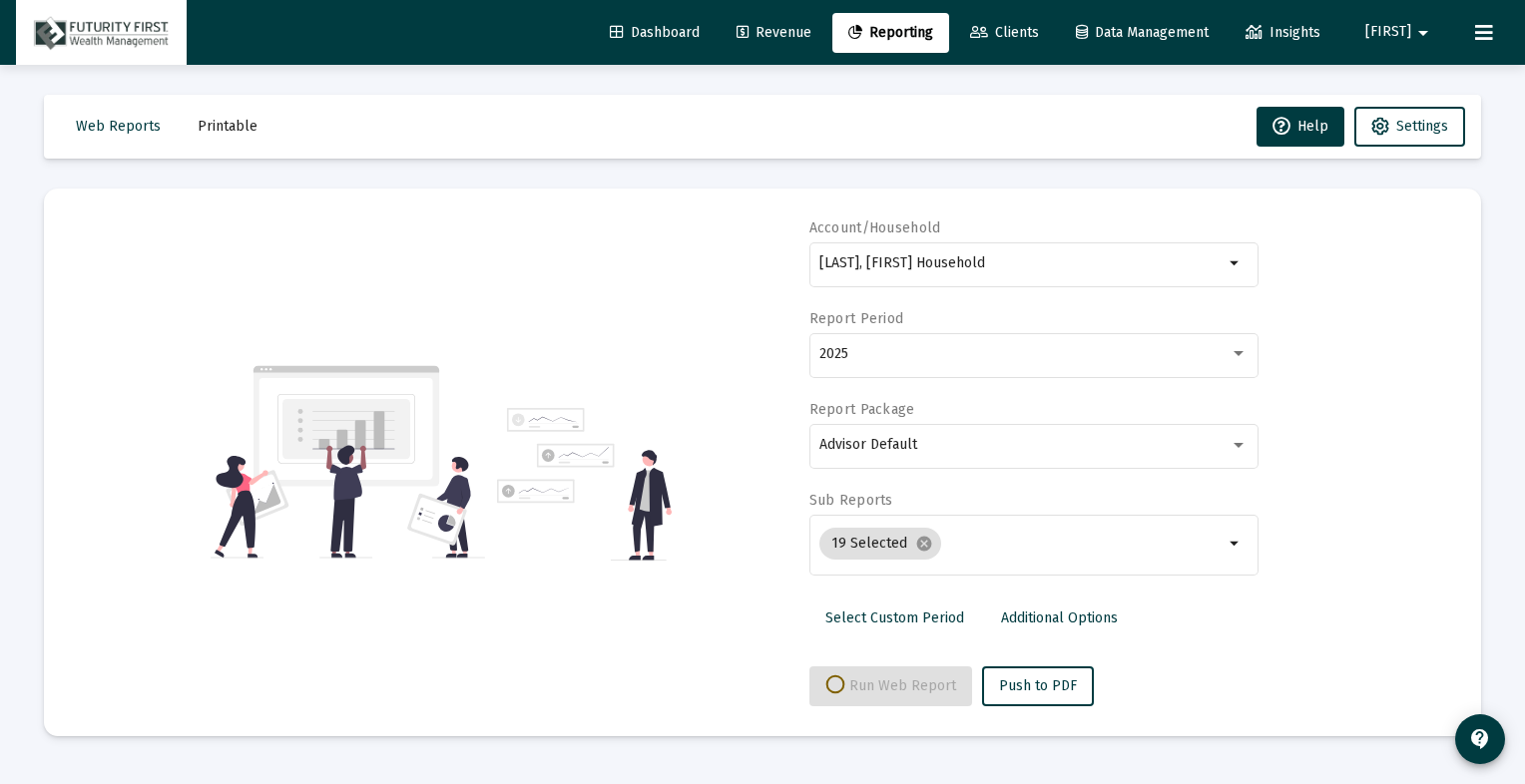 select on "View all" 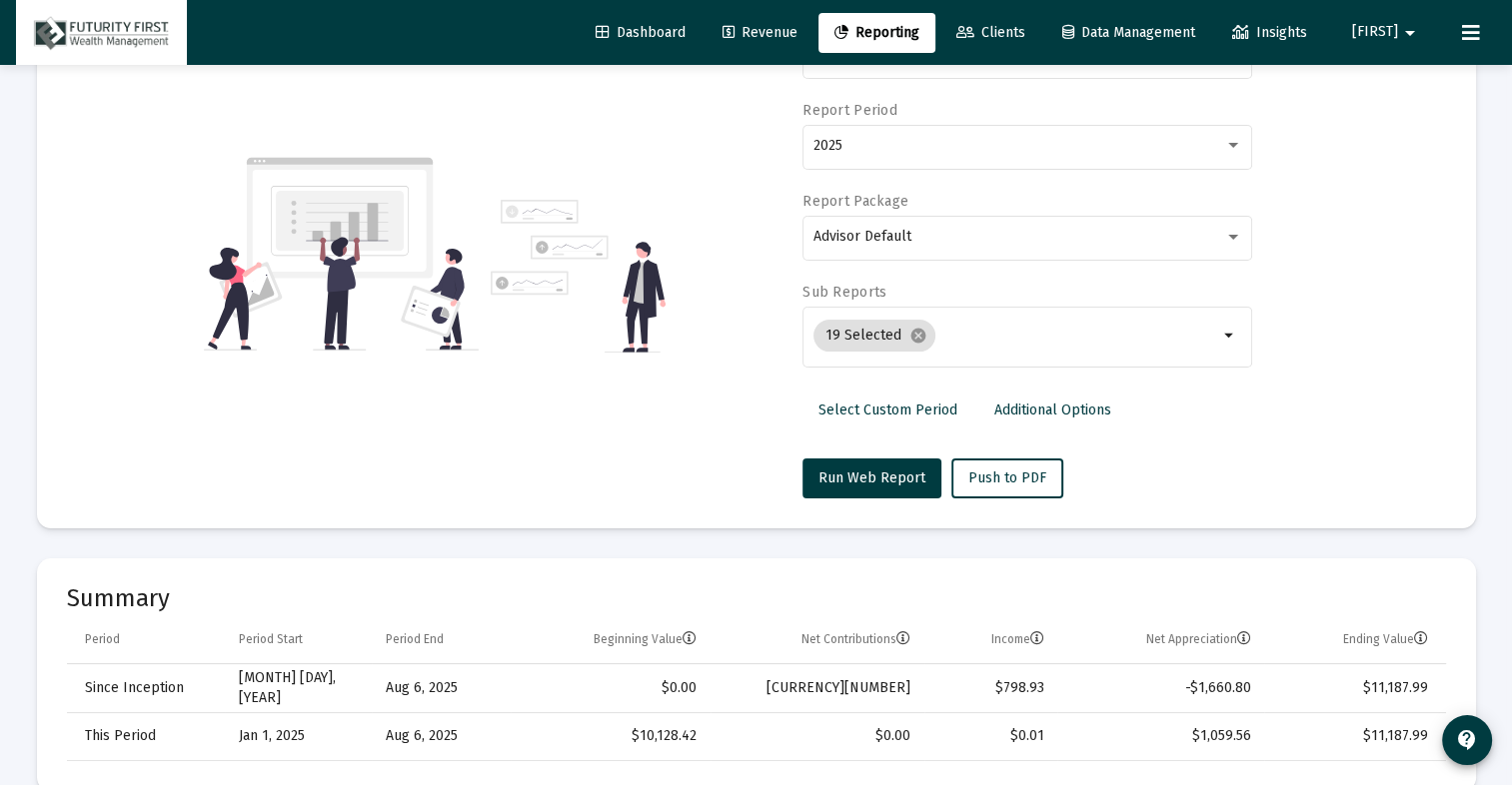 scroll, scrollTop: 0, scrollLeft: 0, axis: both 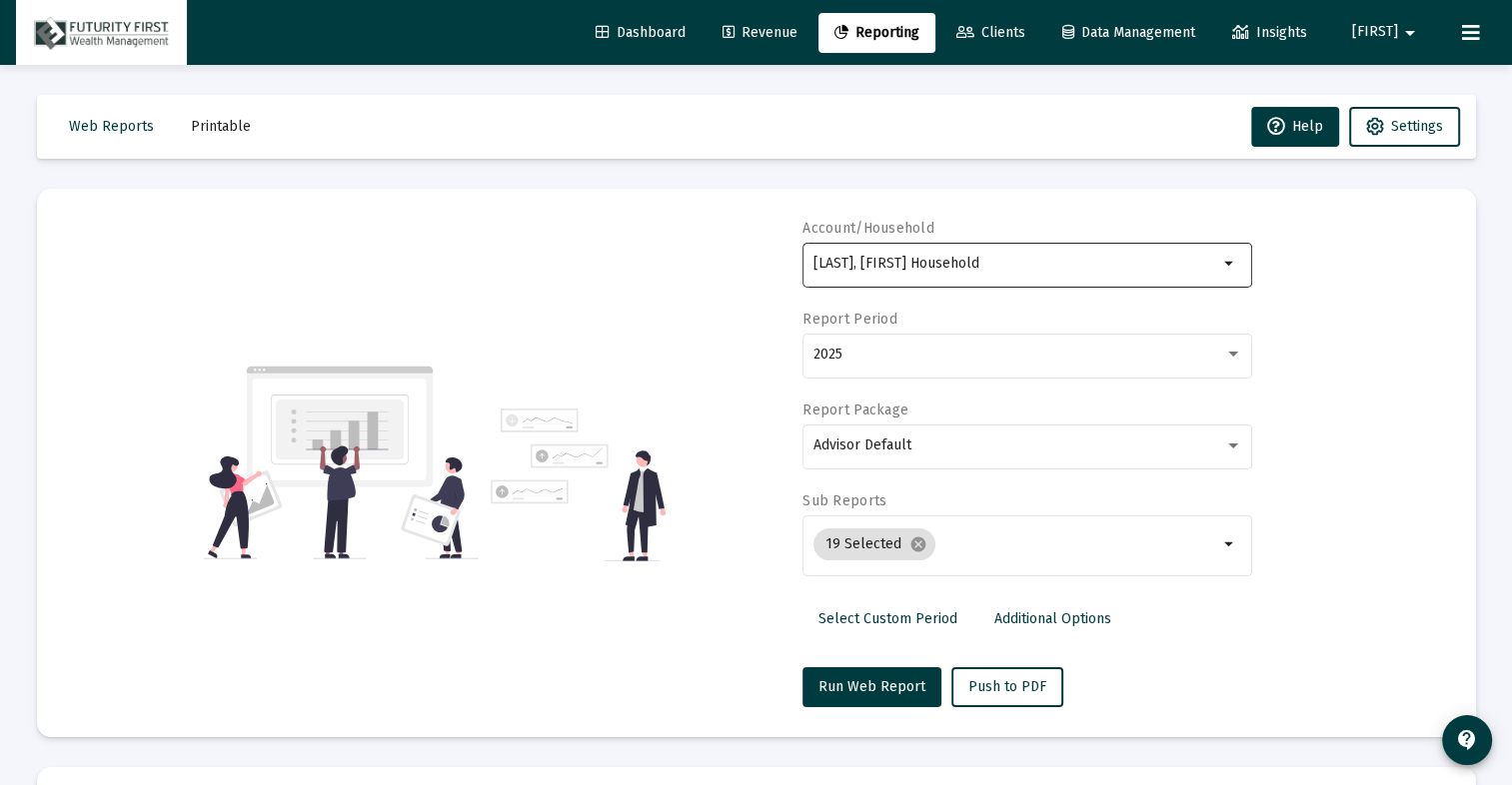 click on "[LAST], [FIRST] Household" 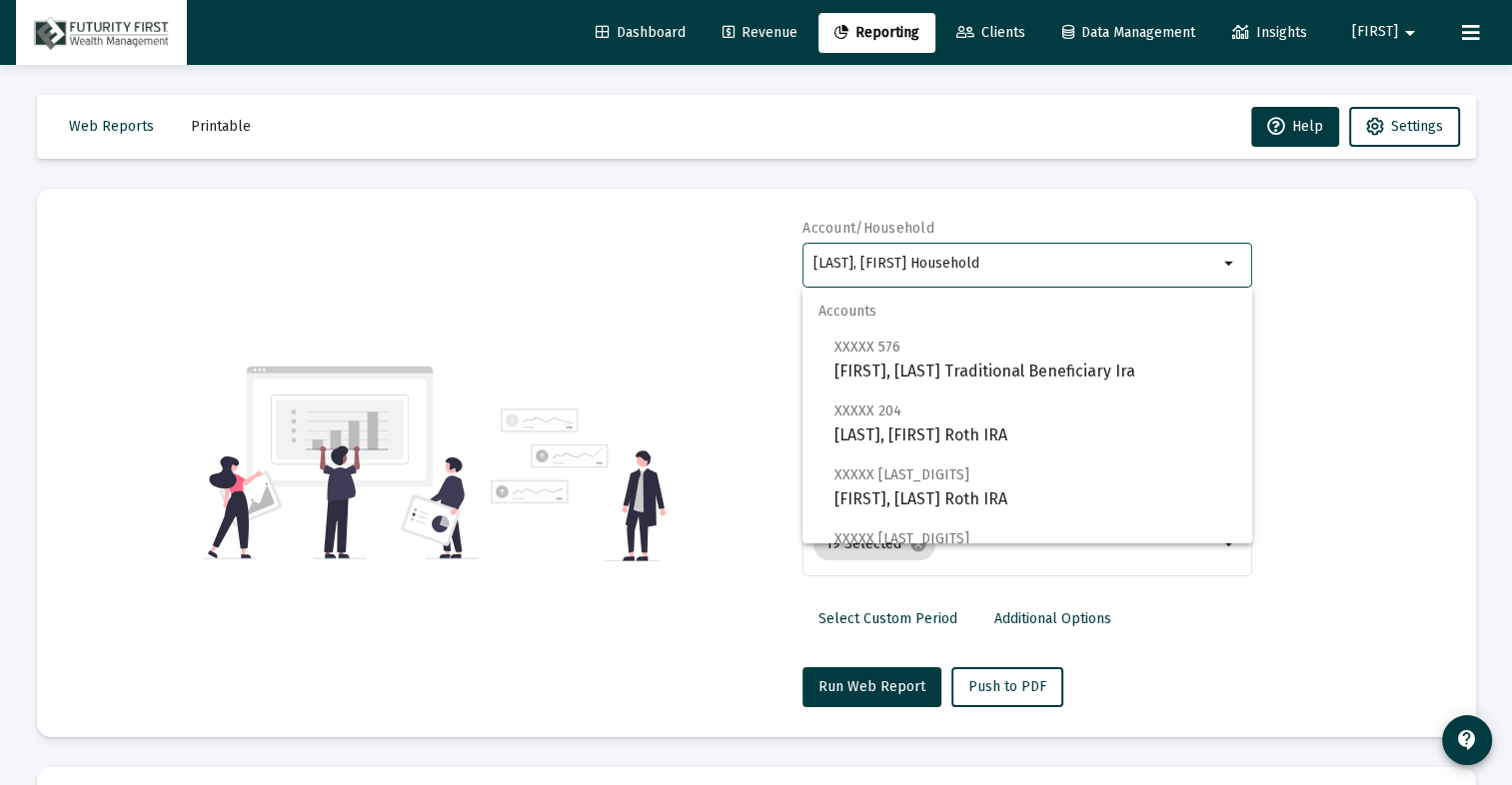 scroll, scrollTop: 499, scrollLeft: 0, axis: vertical 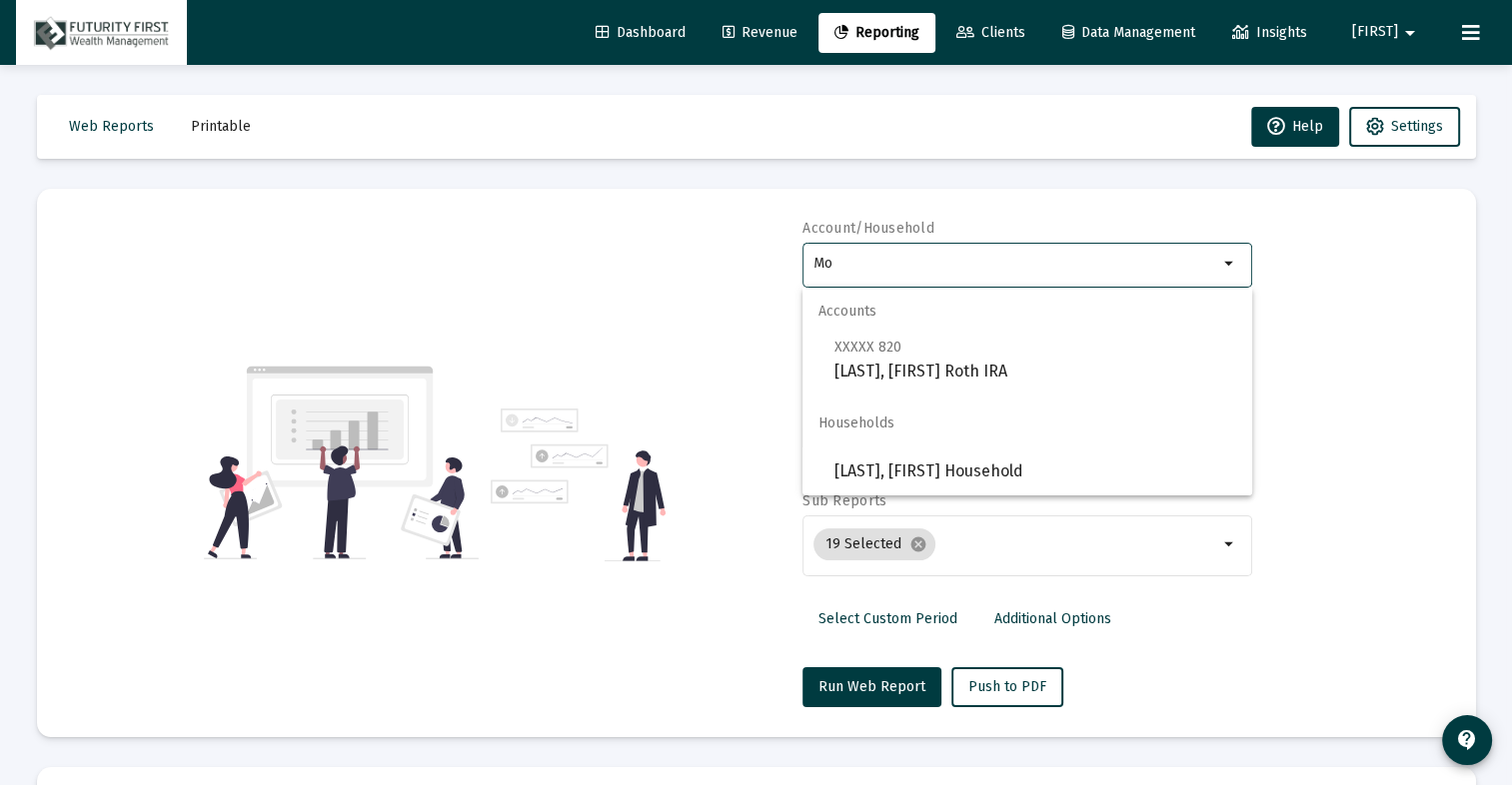 type on "M" 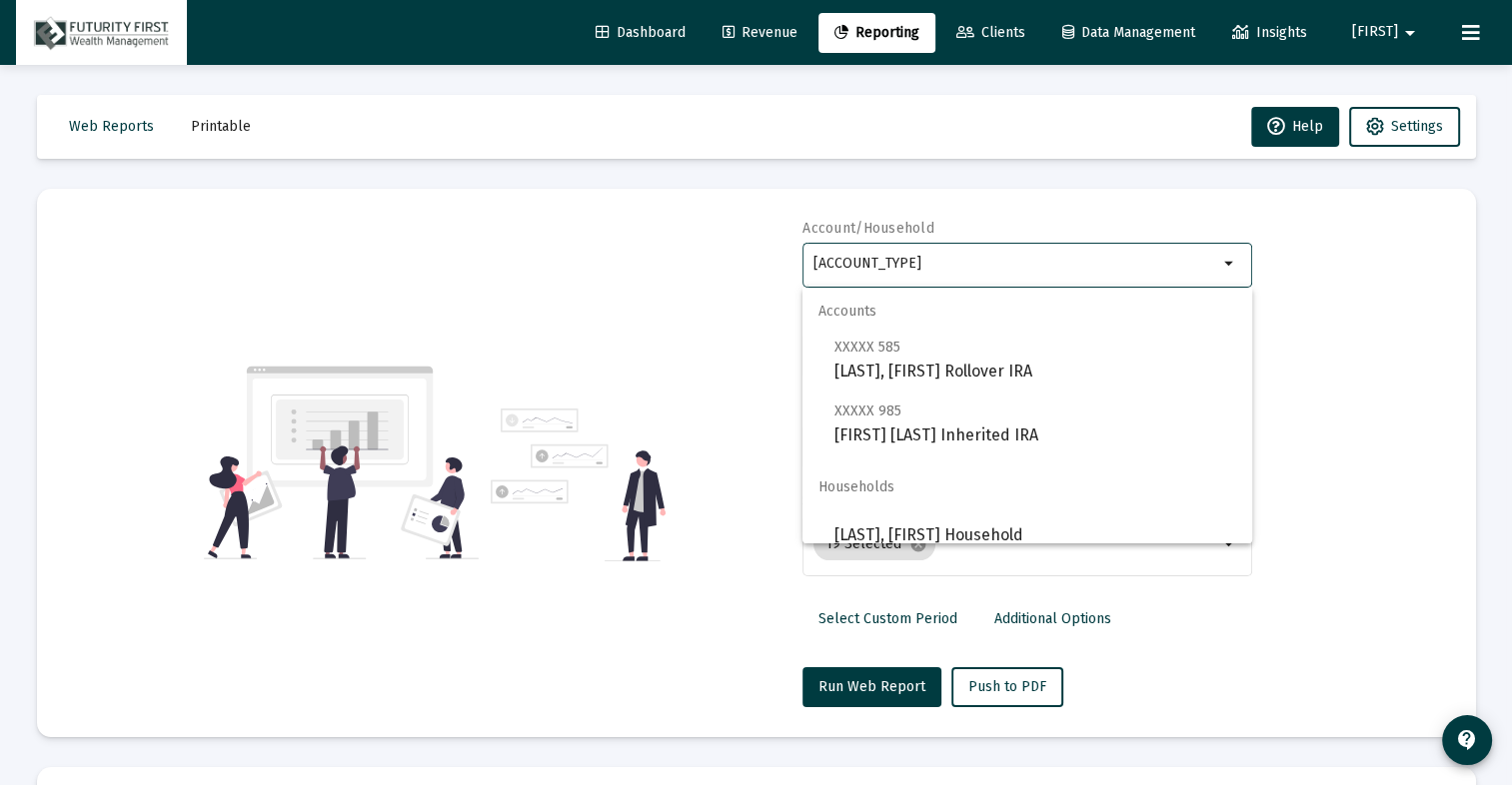 scroll, scrollTop: 16, scrollLeft: 0, axis: vertical 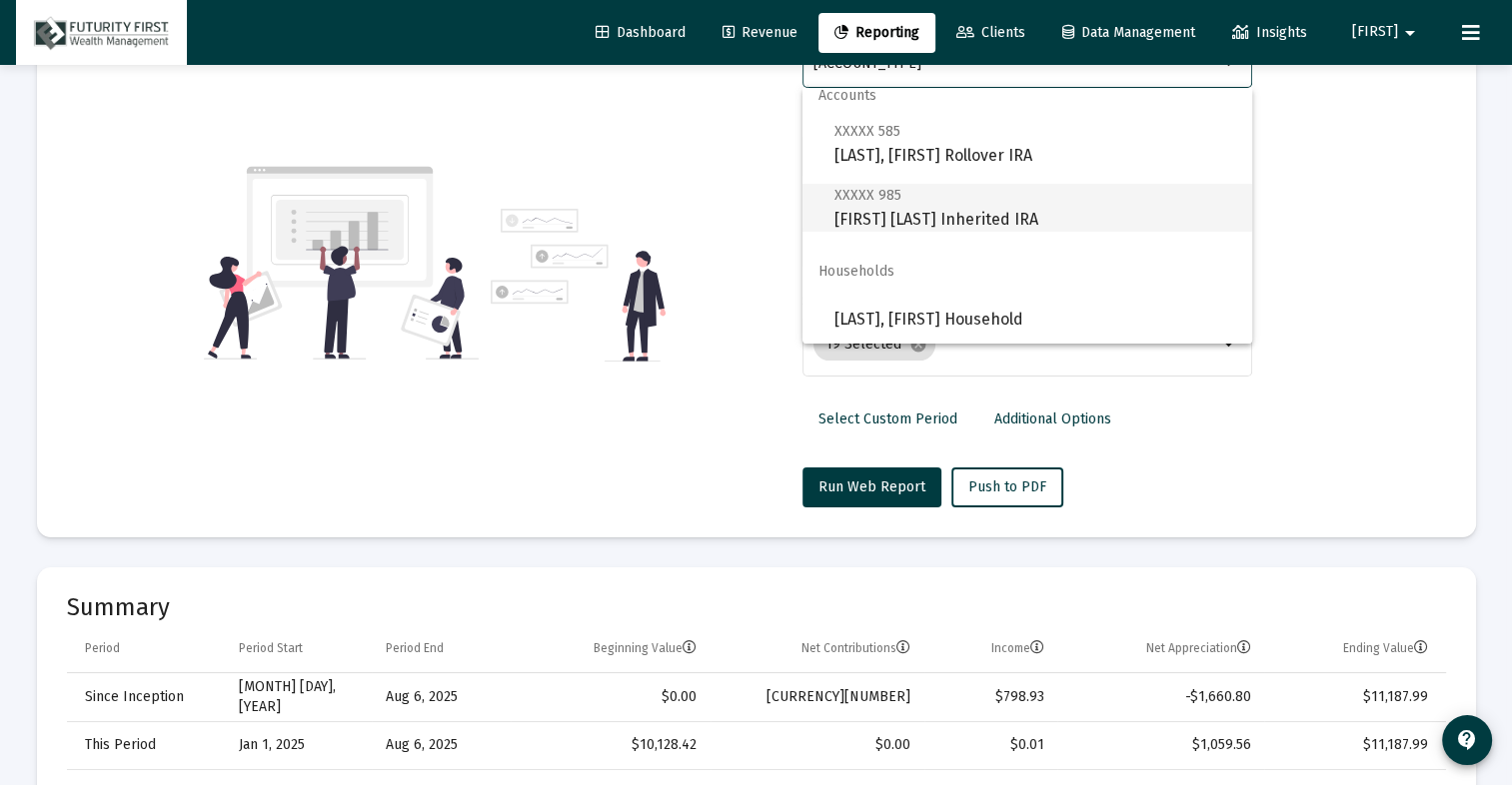 click on "XXXXX 985 [FIRST] [LAST] Inherited IRA" at bounding box center (1035, 207) 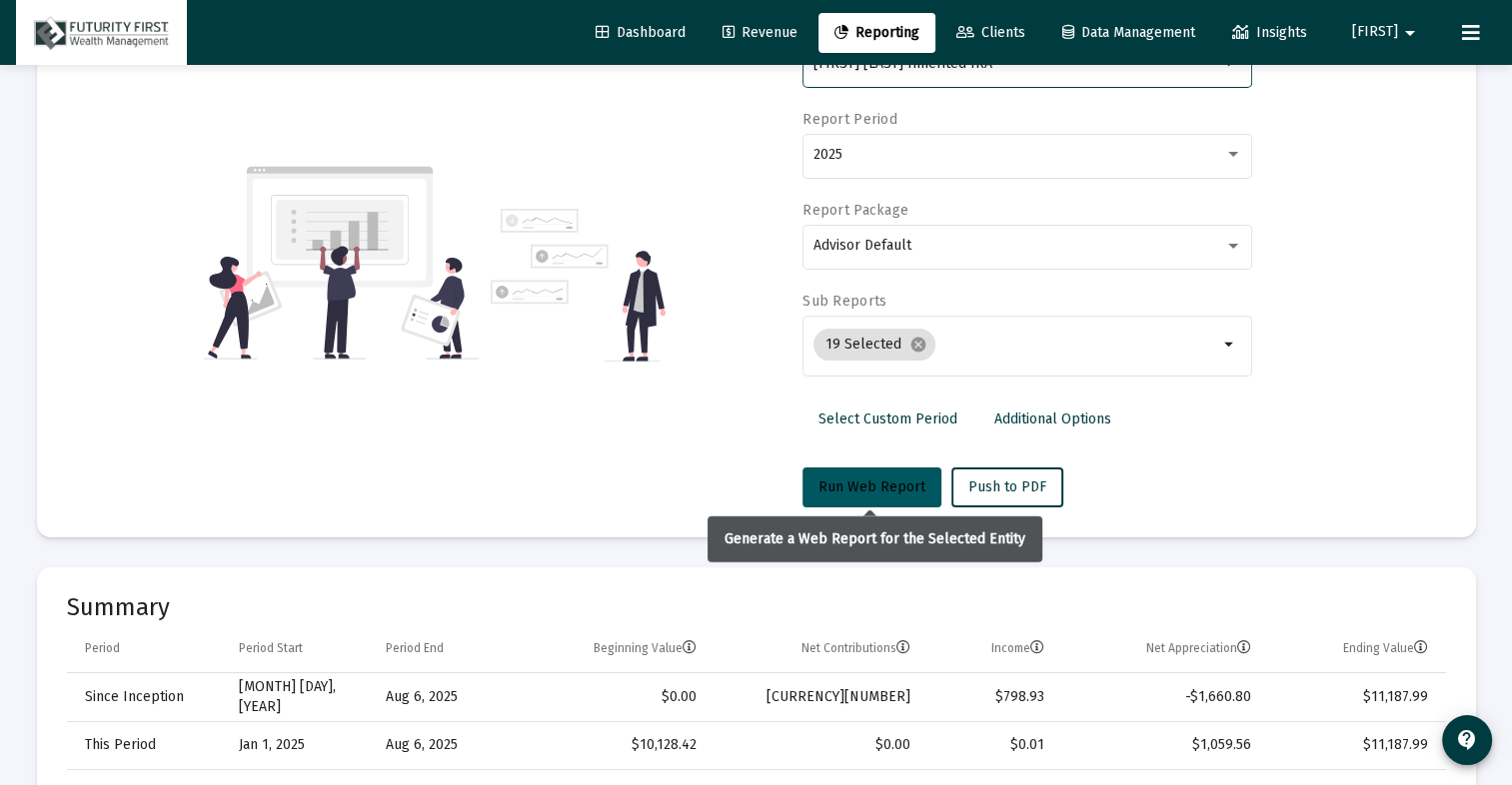 click on "Run Web Report" 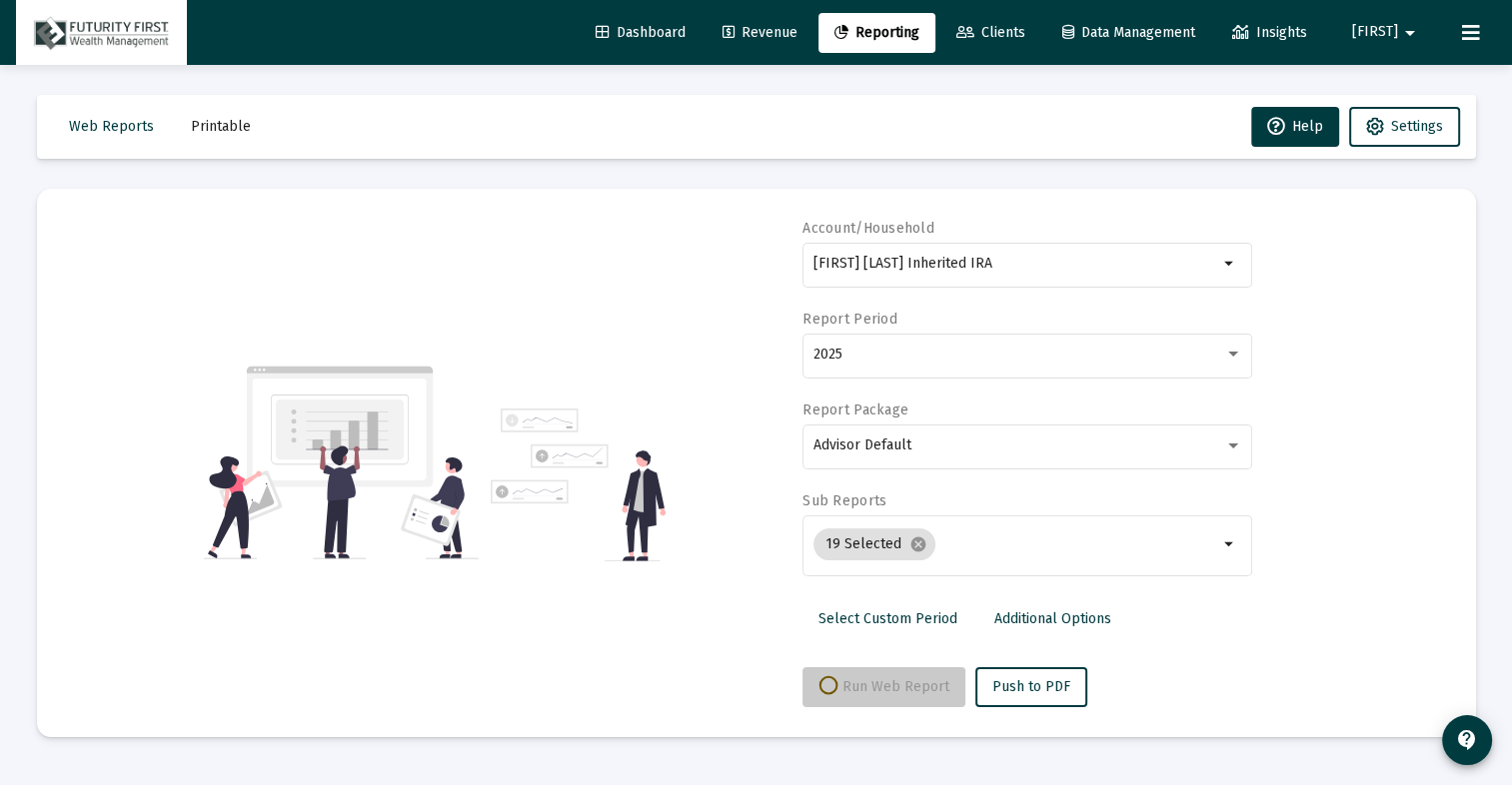 scroll, scrollTop: 0, scrollLeft: 0, axis: both 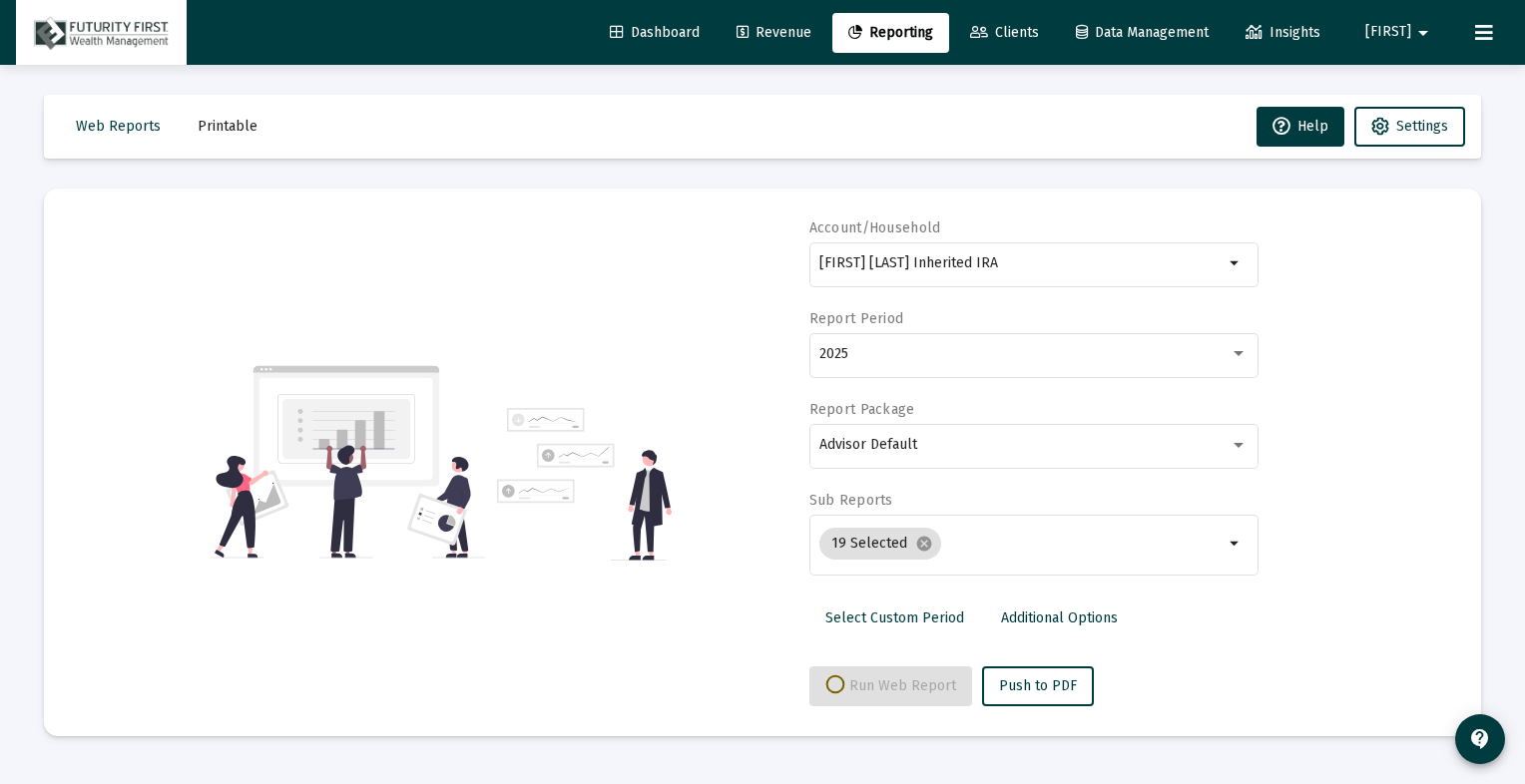select on "View all" 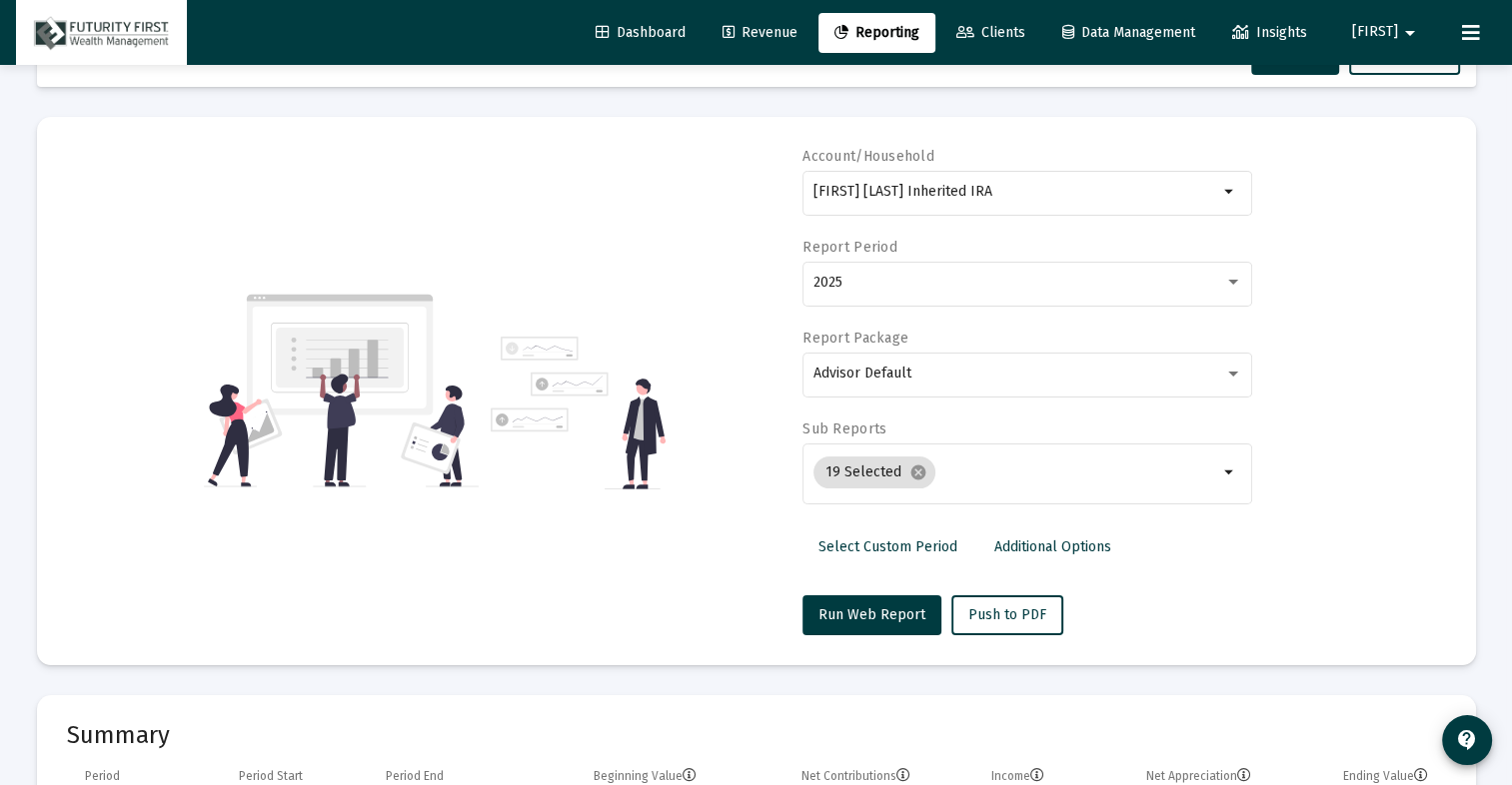 scroll, scrollTop: 0, scrollLeft: 0, axis: both 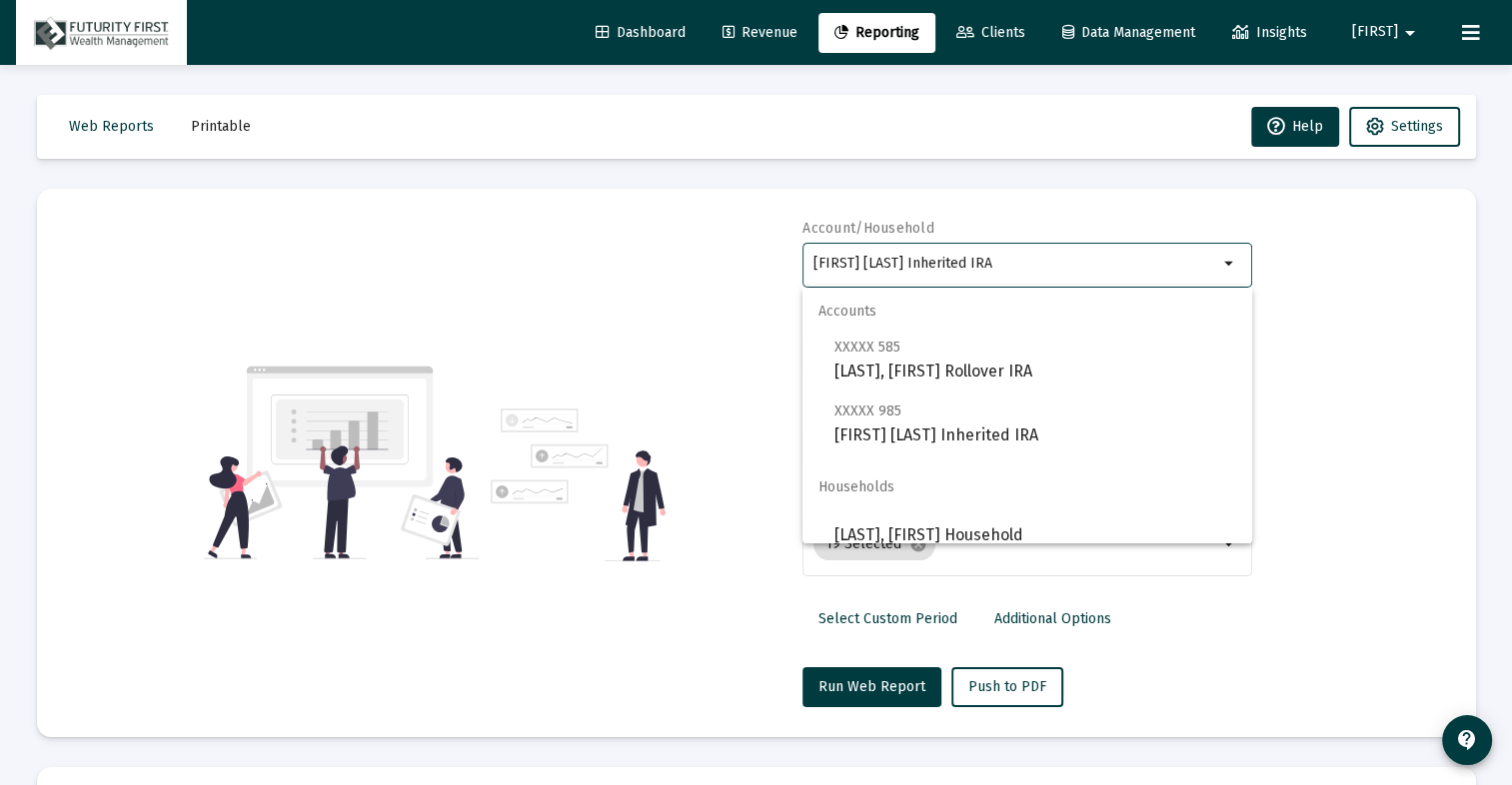 drag, startPoint x: 1077, startPoint y: 270, endPoint x: 308, endPoint y: 281, distance: 769.07867 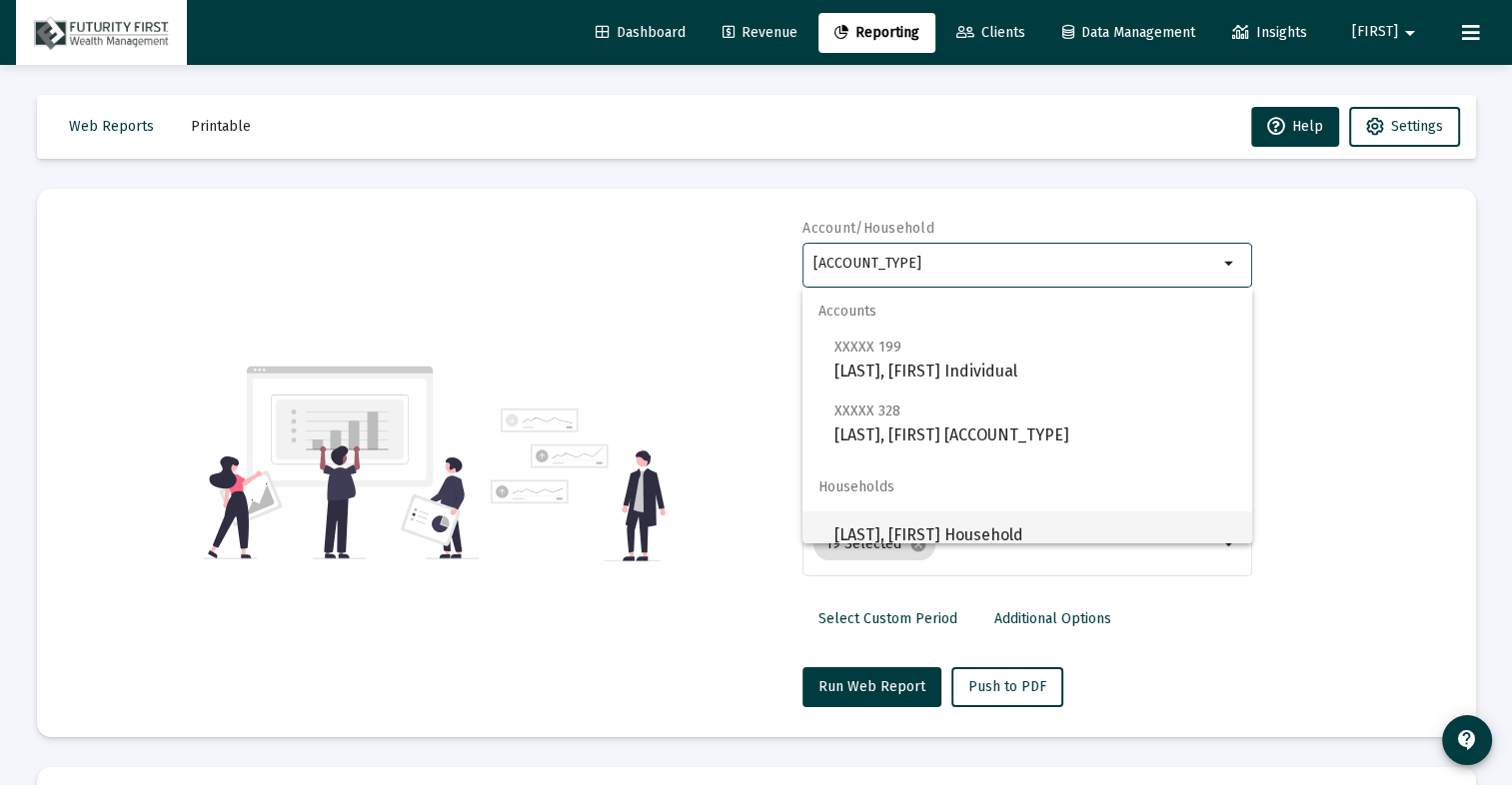 click on "[LAST], [FIRST] Household" at bounding box center (1035, 535) 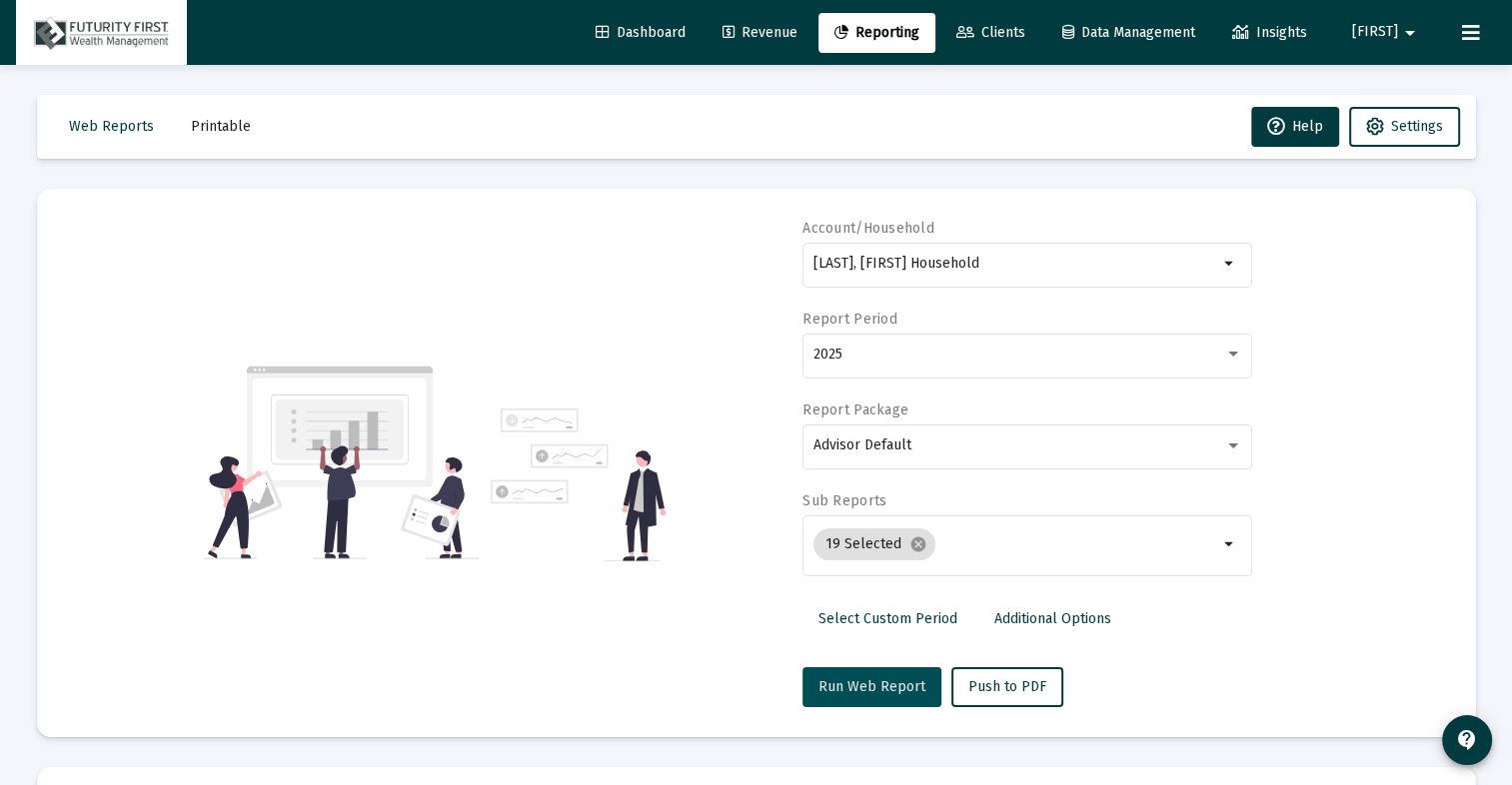 click on "Run Web Report" 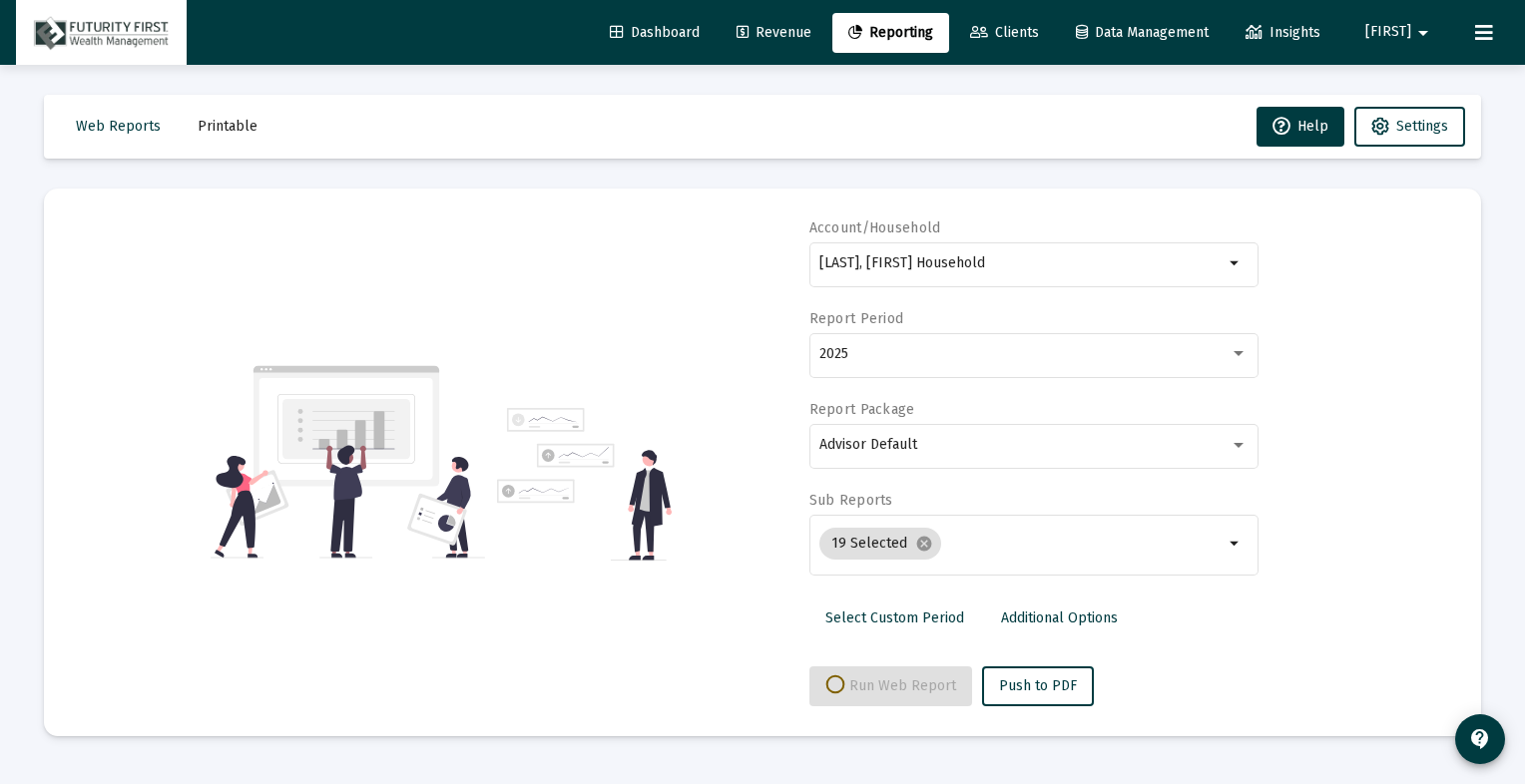 select on "View all" 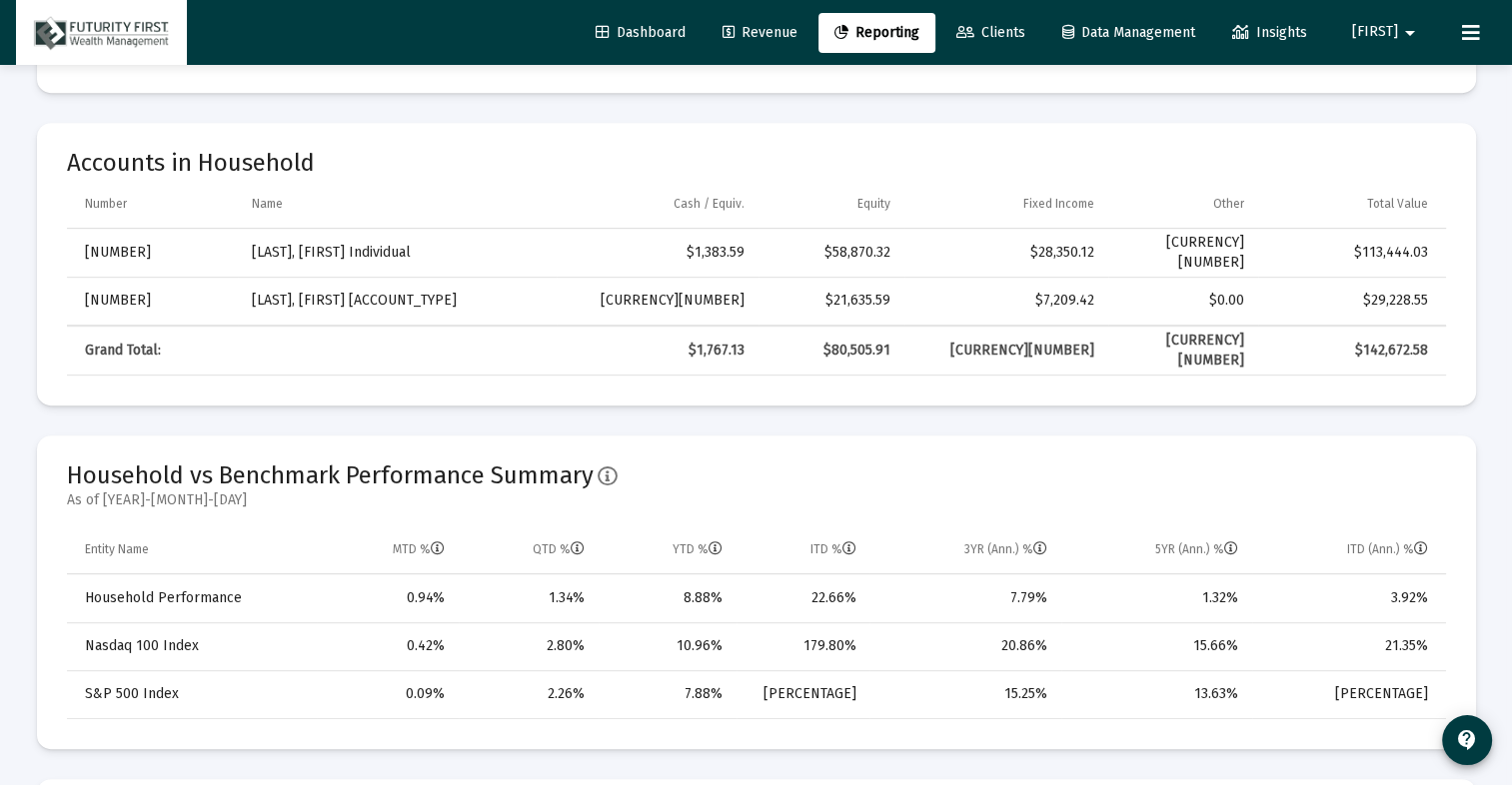 scroll, scrollTop: 999, scrollLeft: 0, axis: vertical 